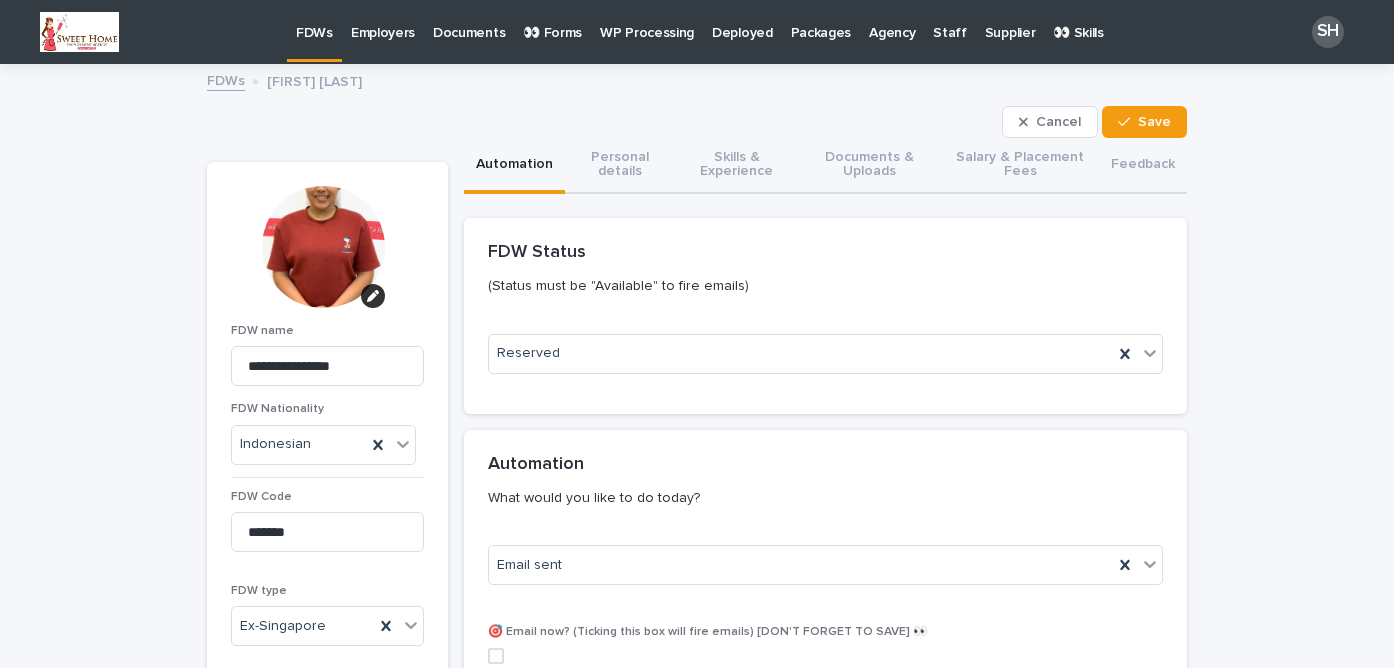scroll, scrollTop: 0, scrollLeft: 0, axis: both 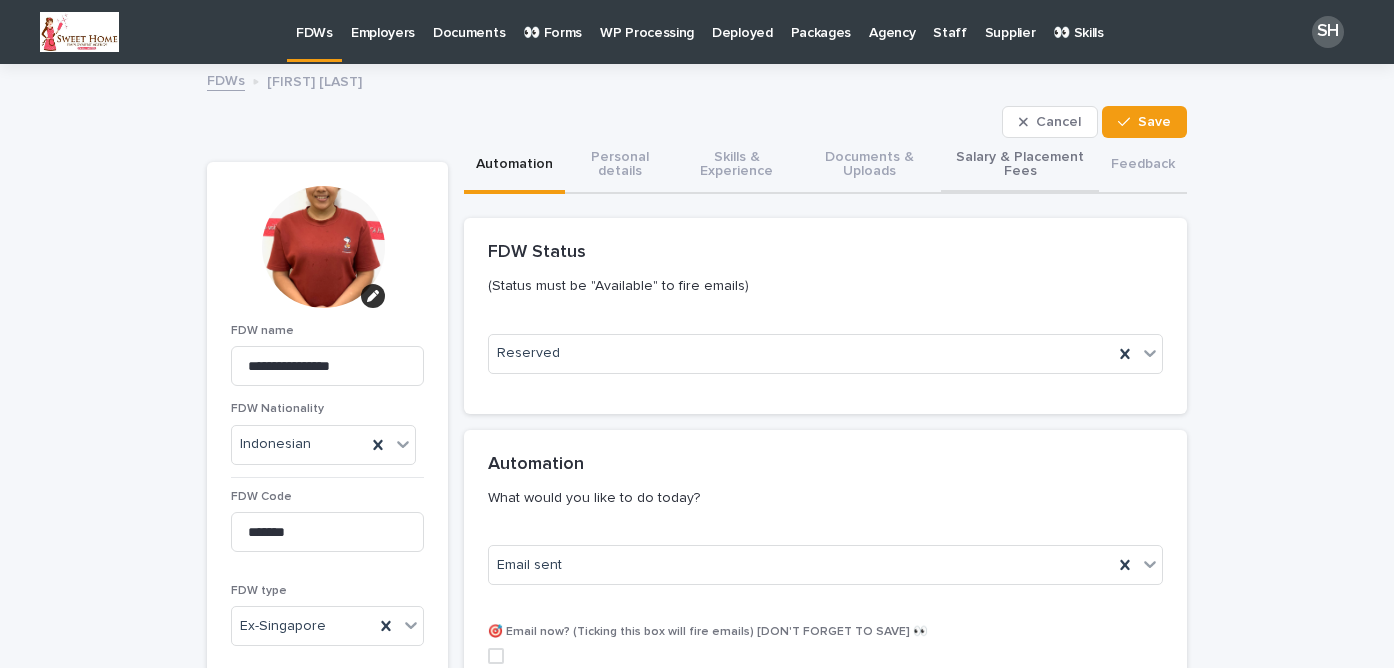 click on "Salary & Placement Fees" at bounding box center [1020, 166] 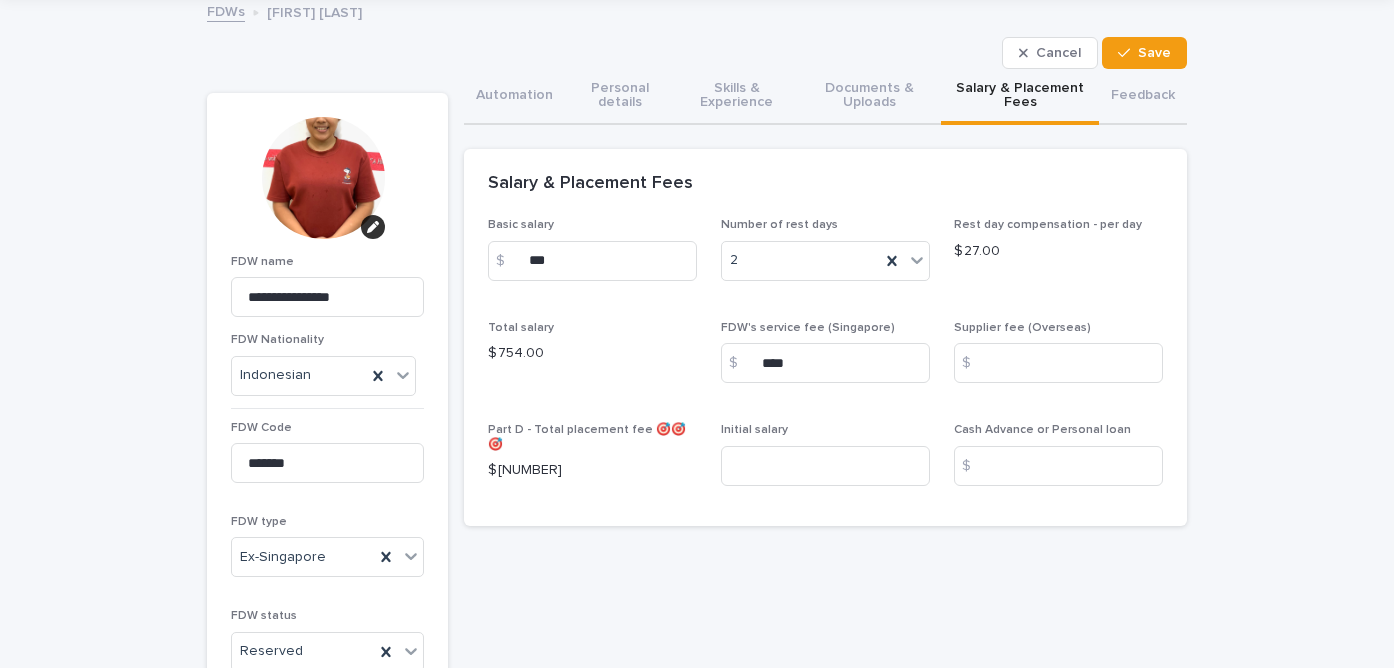 scroll, scrollTop: 100, scrollLeft: 0, axis: vertical 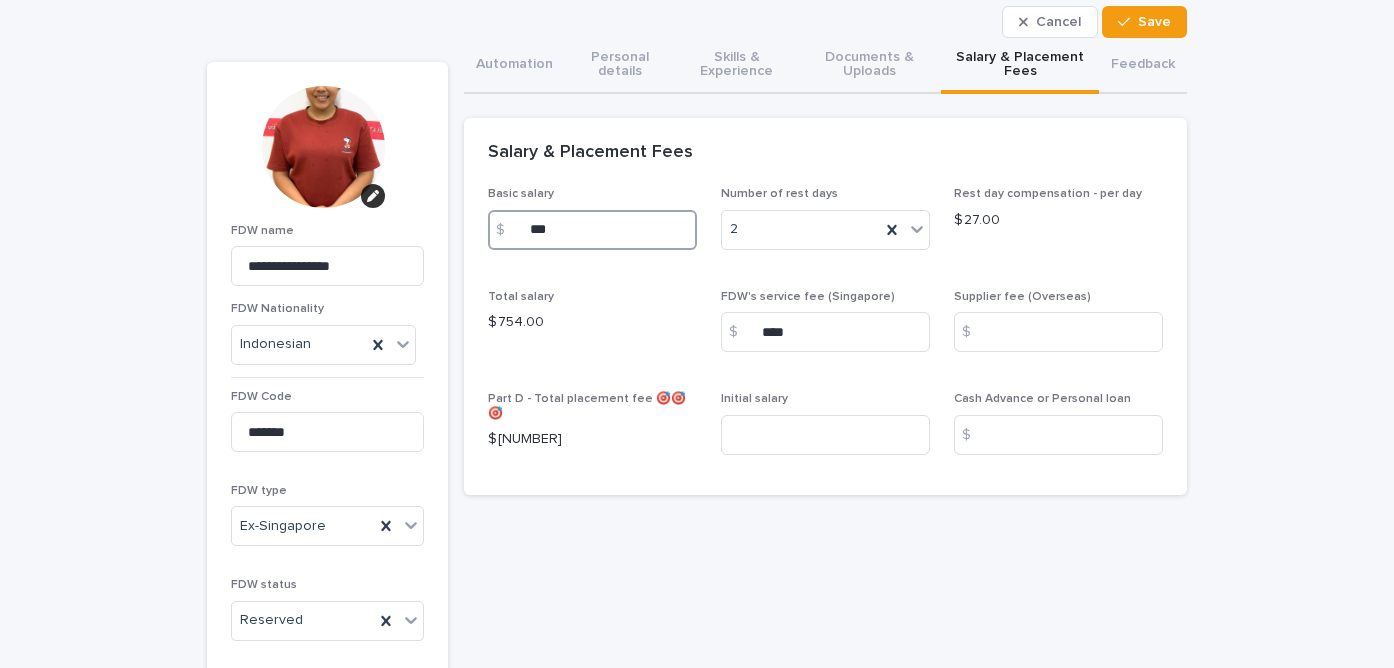 click on "***" at bounding box center [592, 230] 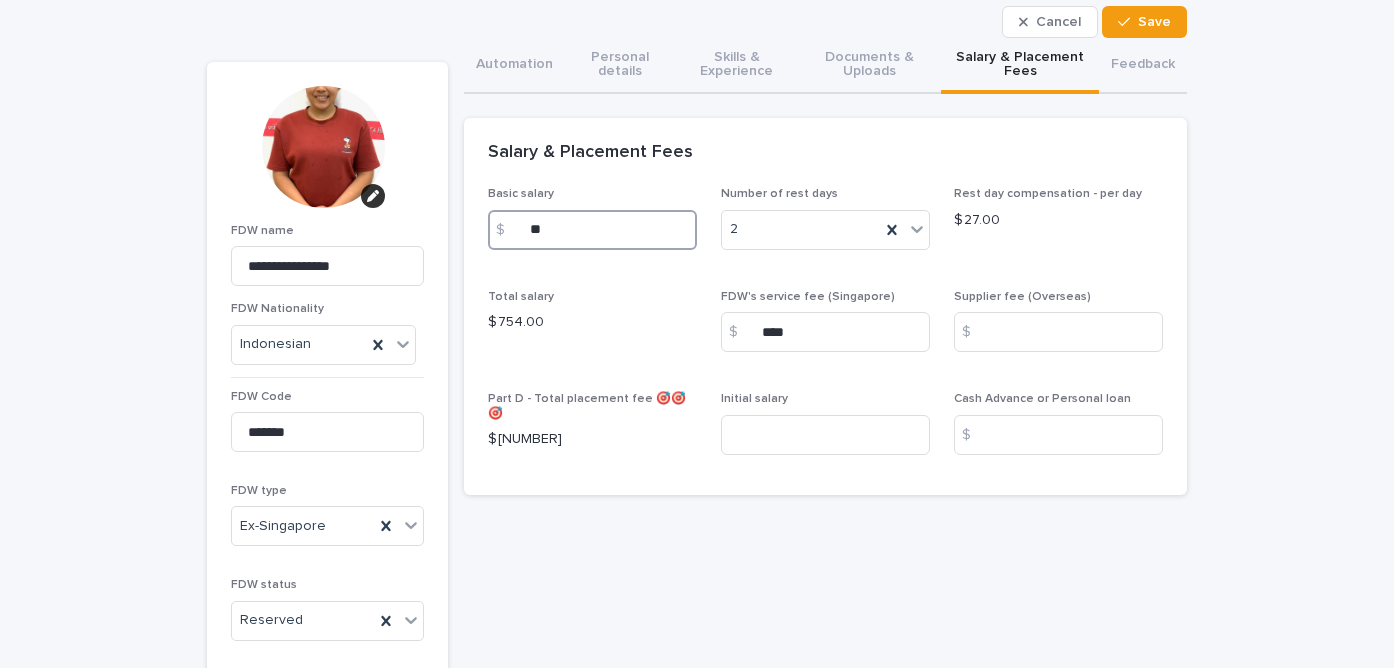 type on "*" 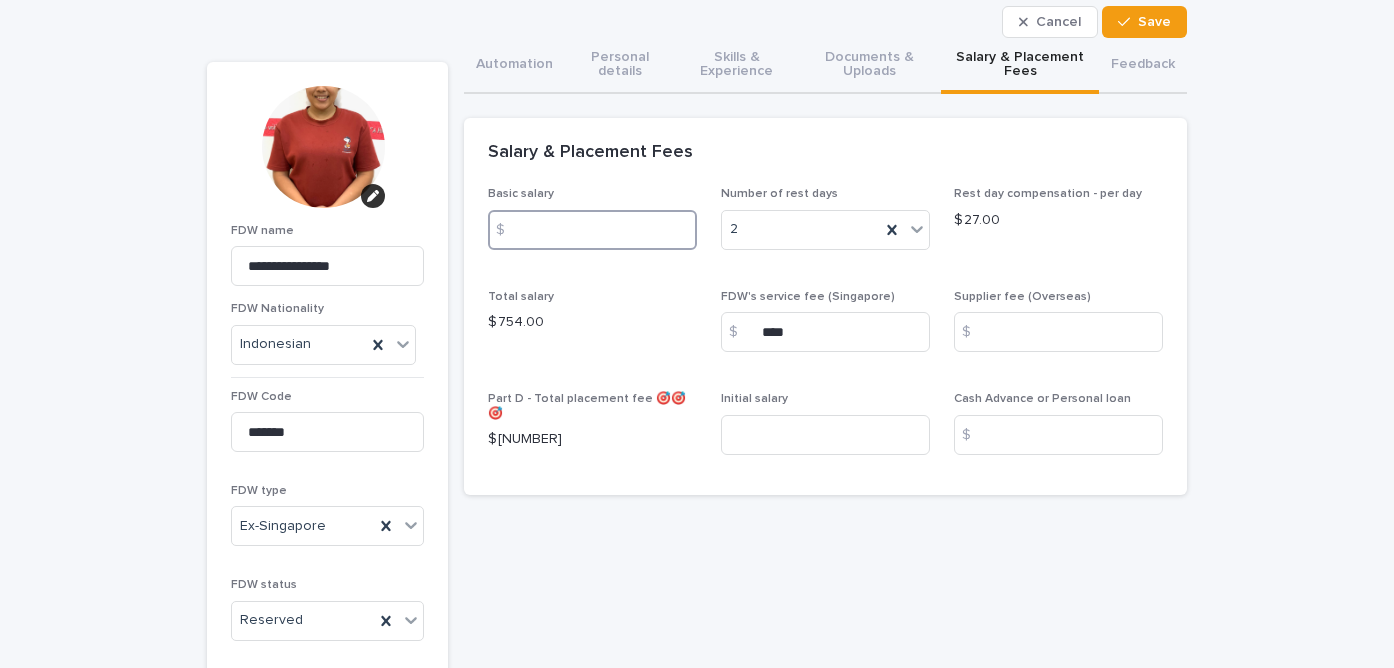 click at bounding box center [592, 230] 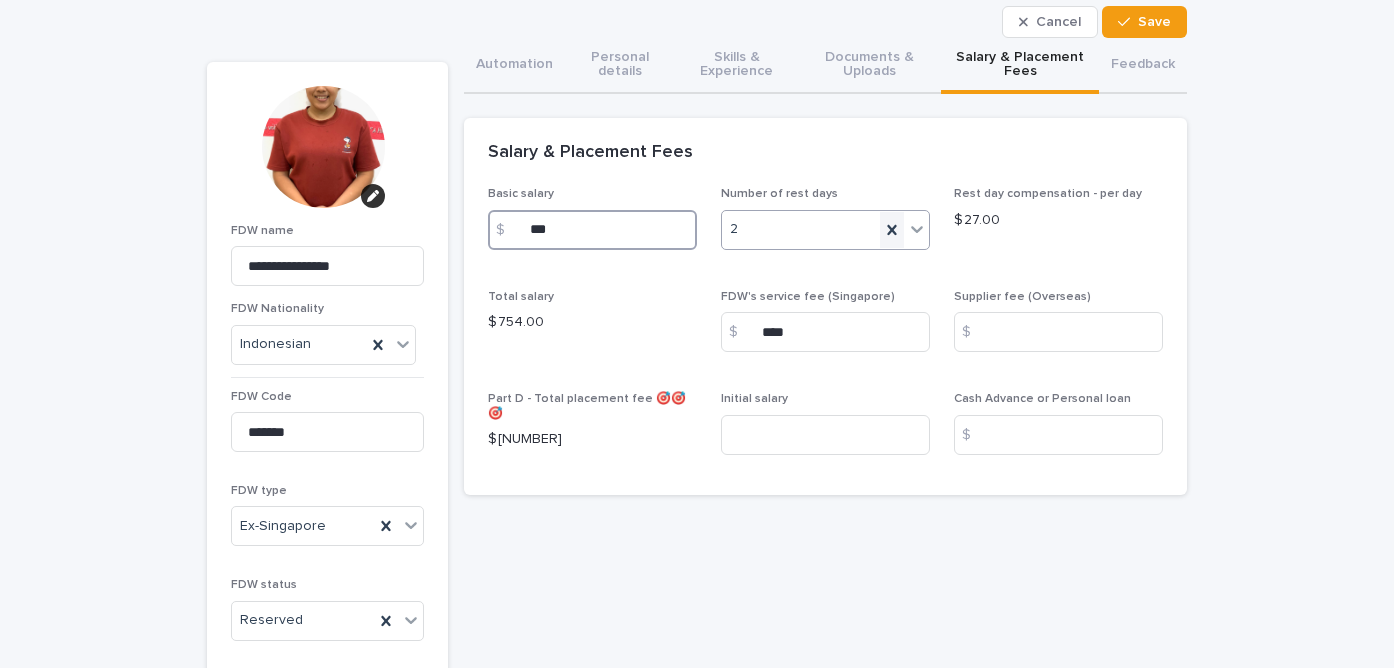 type on "***" 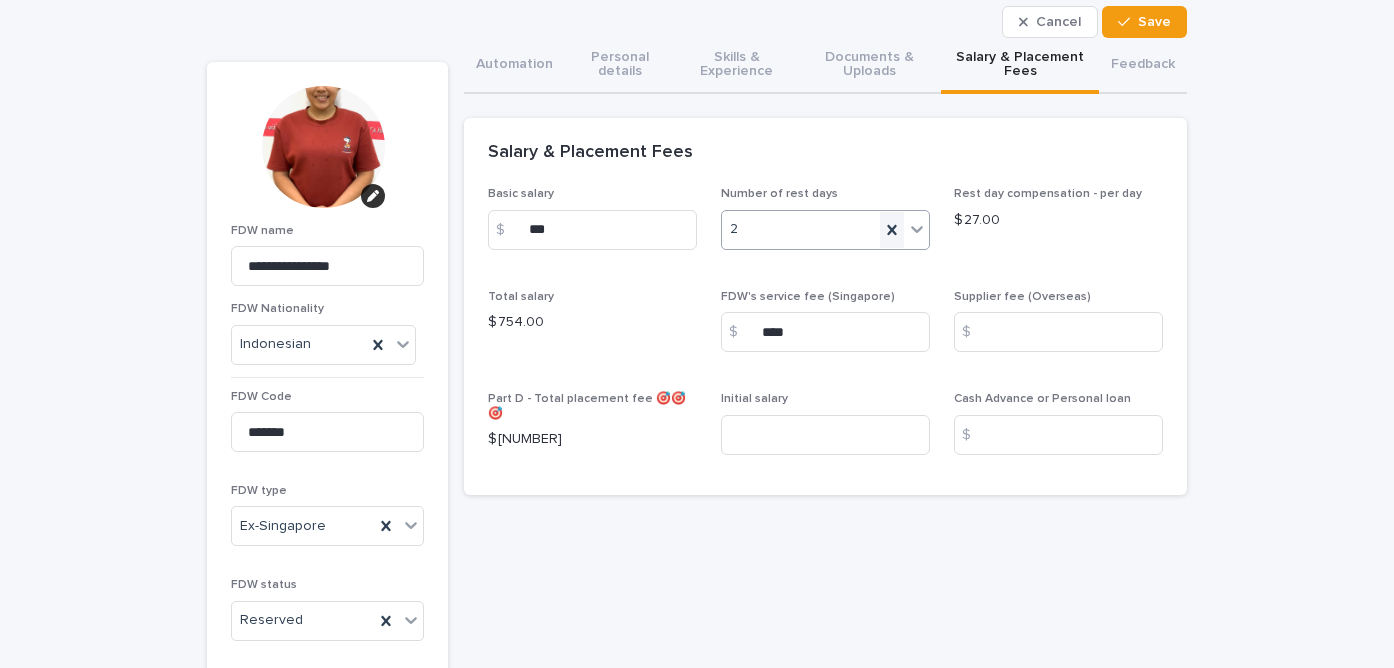 click 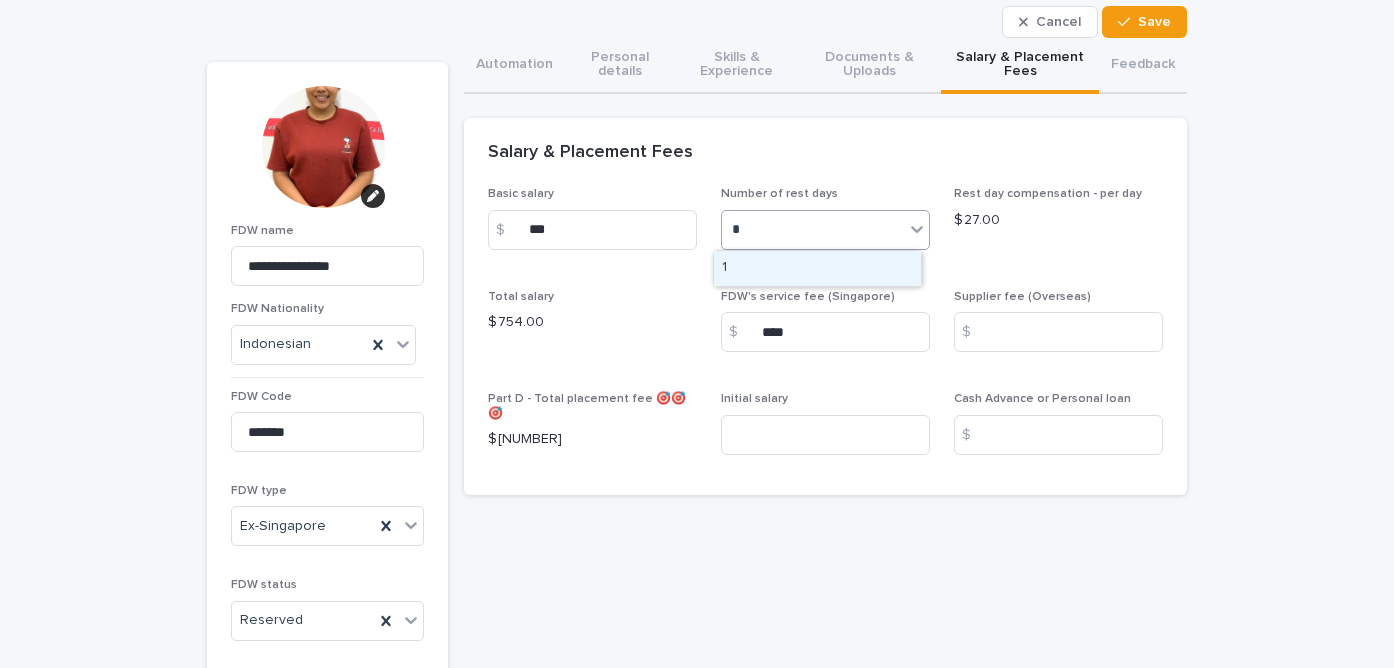 type on "*" 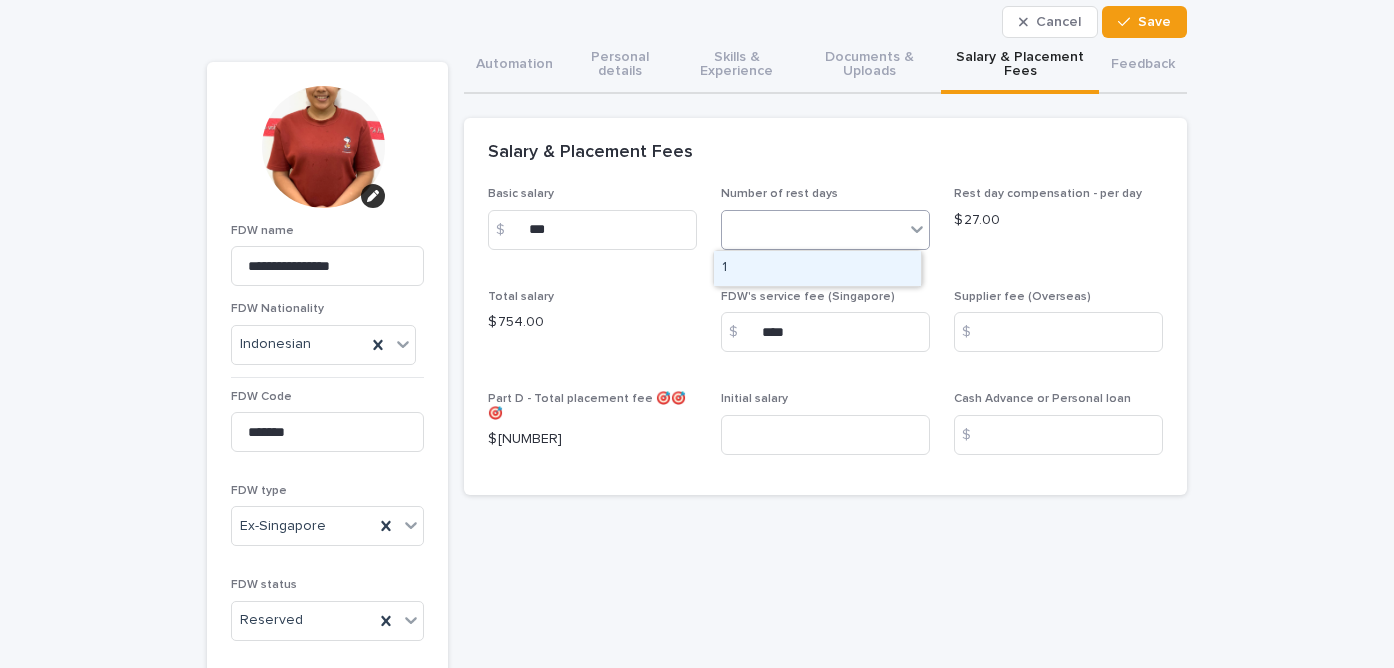 click on "Rest day compensation - per day $ [NUMBER]" at bounding box center [1058, 226] 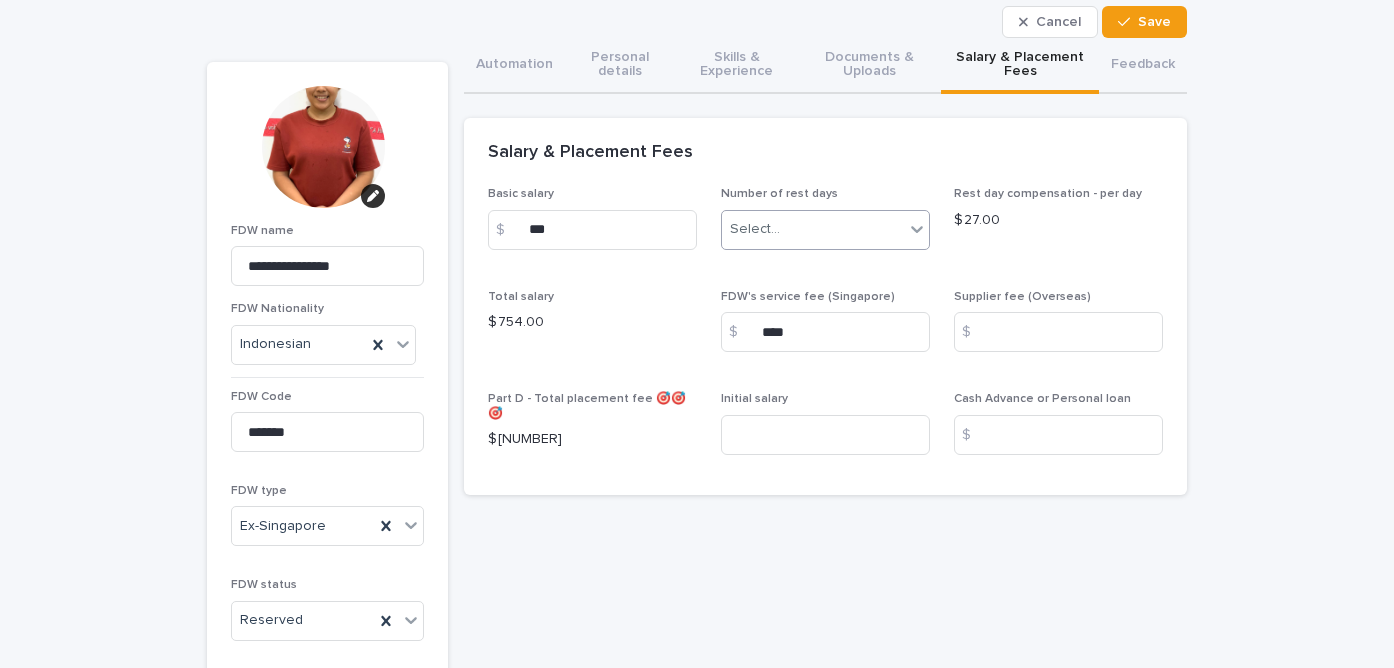 click on "Select..." at bounding box center (813, 229) 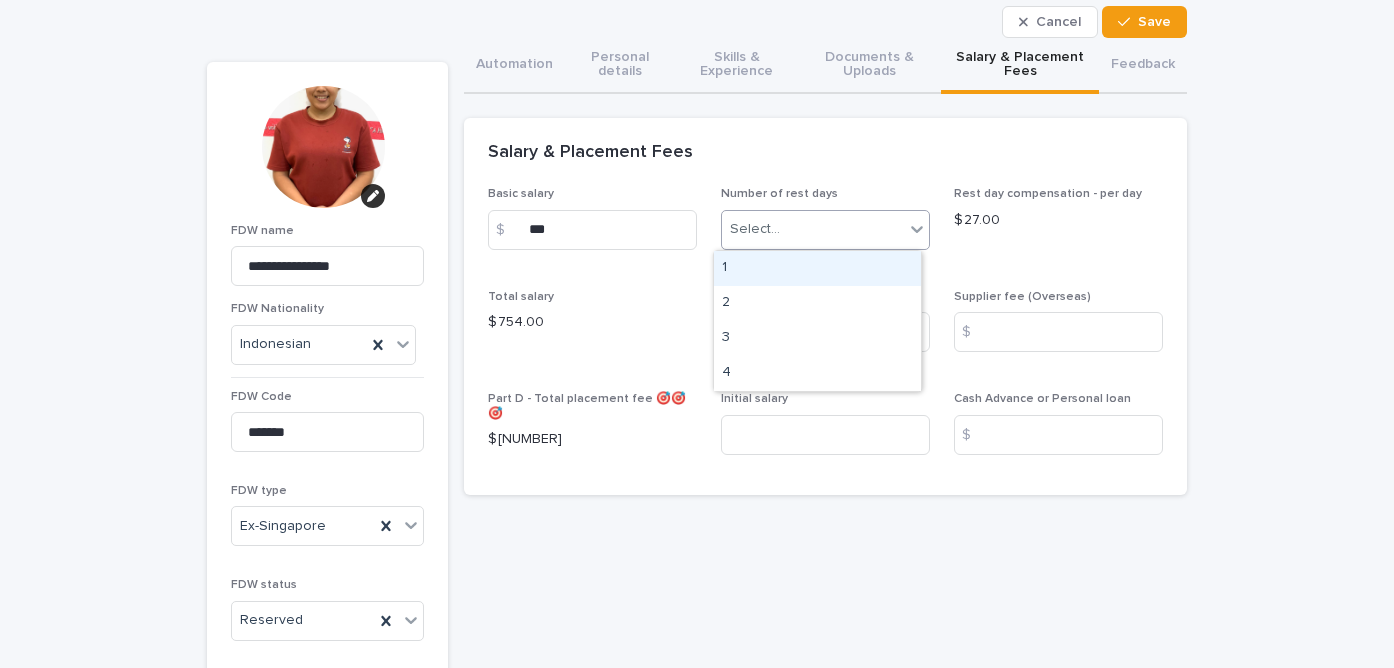 click on "1" at bounding box center (817, 268) 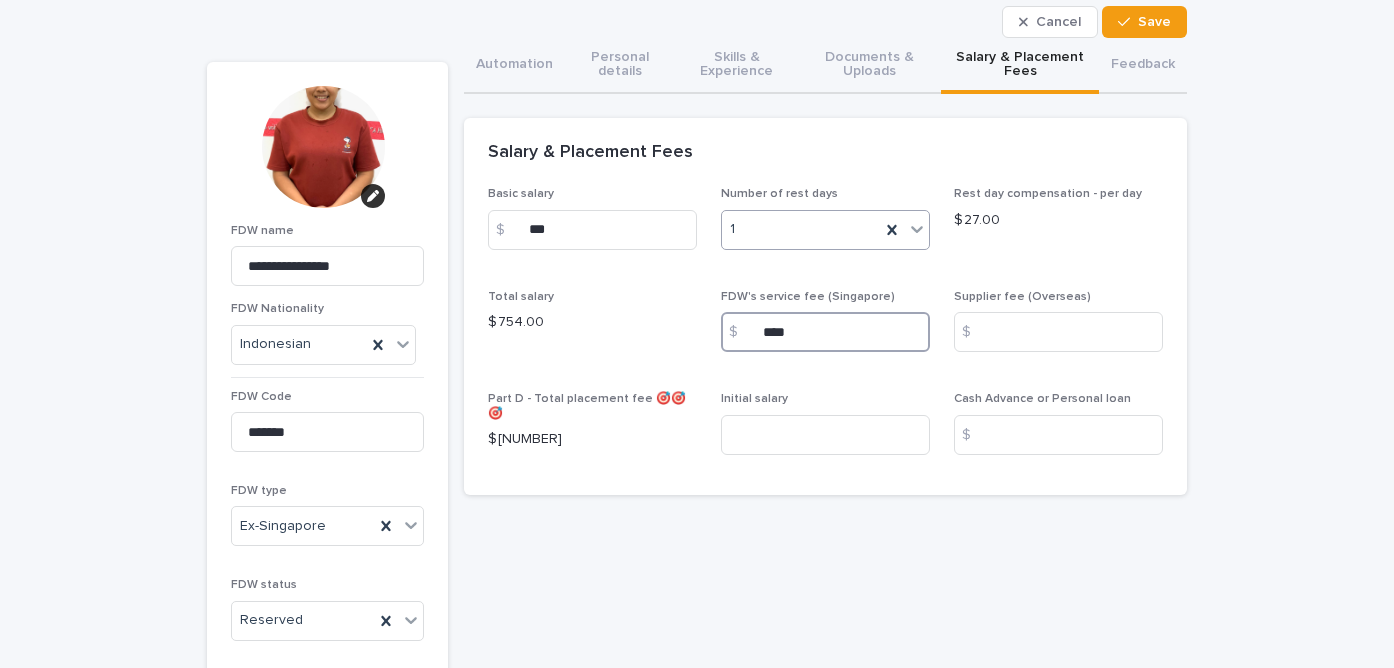 click on "****" at bounding box center (825, 332) 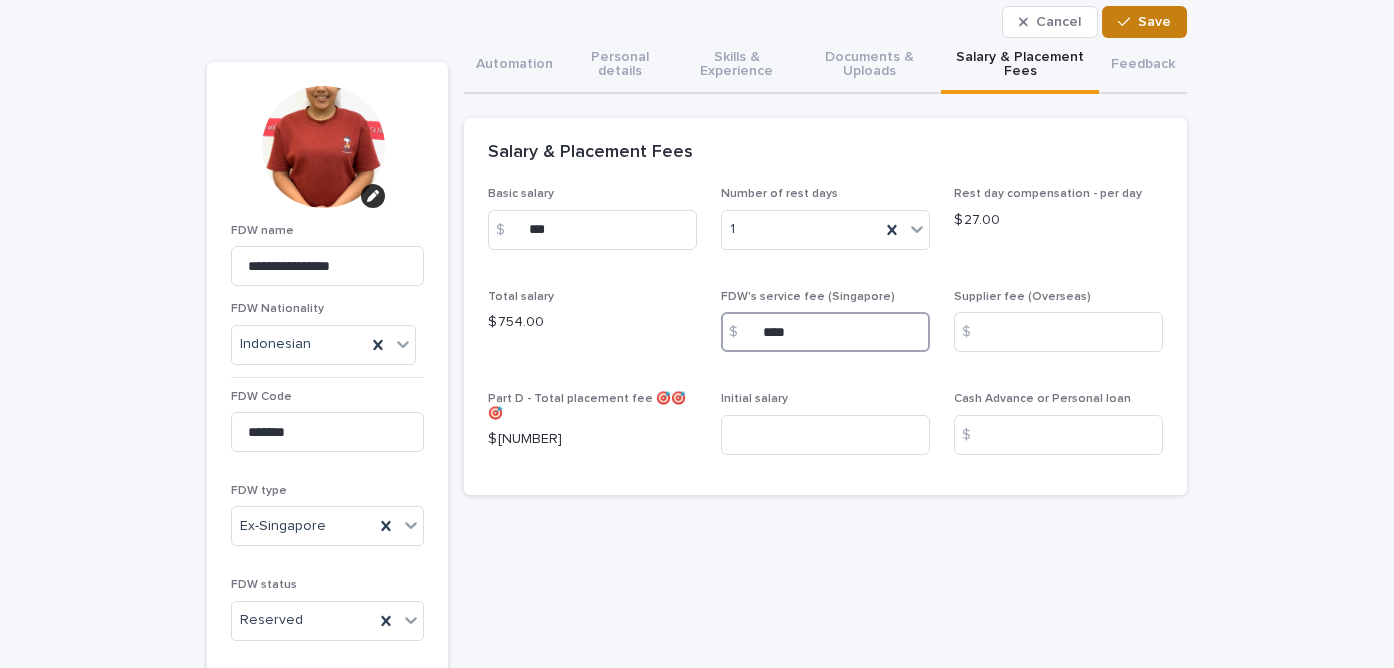 type on "****" 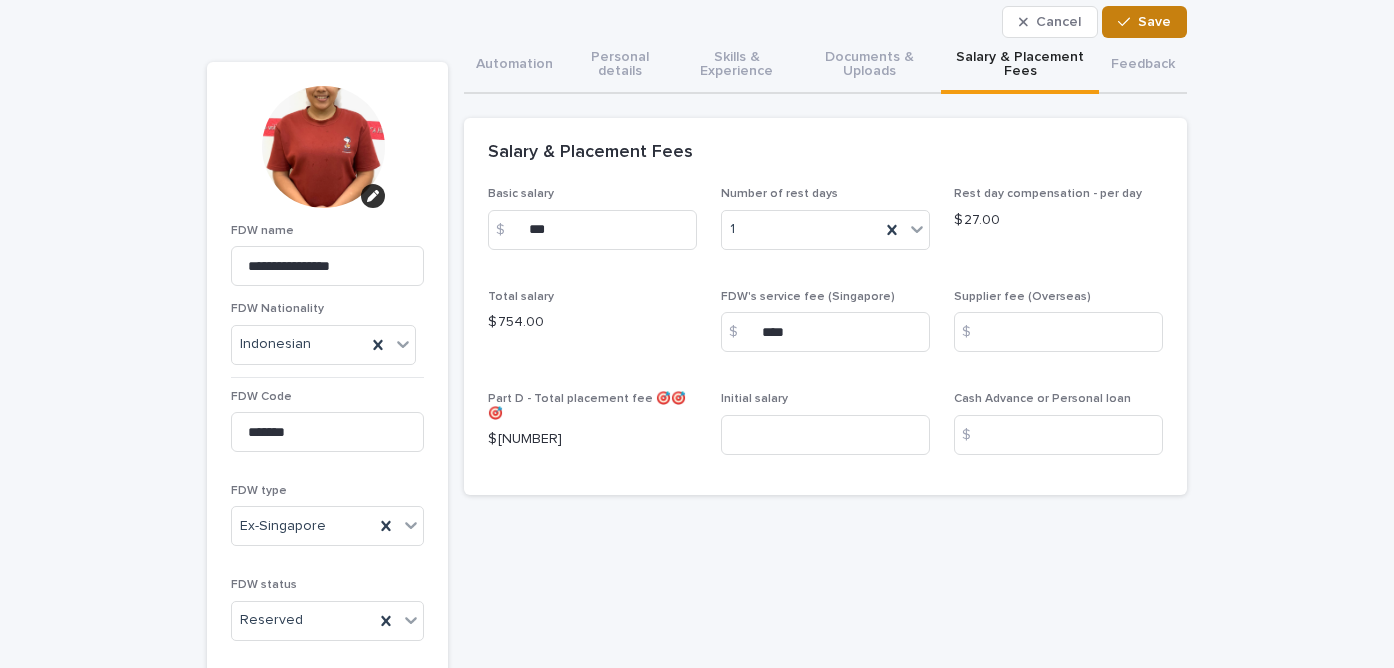 click on "Save" at bounding box center (1144, 22) 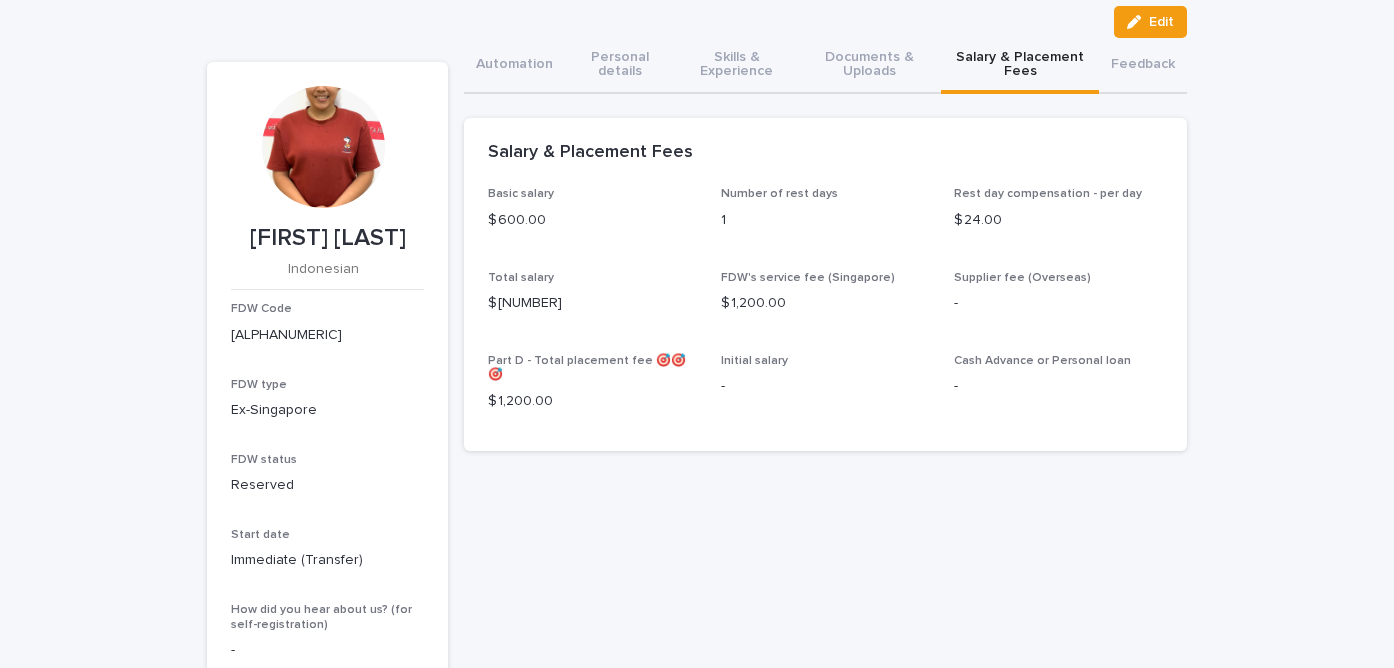 scroll, scrollTop: 6, scrollLeft: 0, axis: vertical 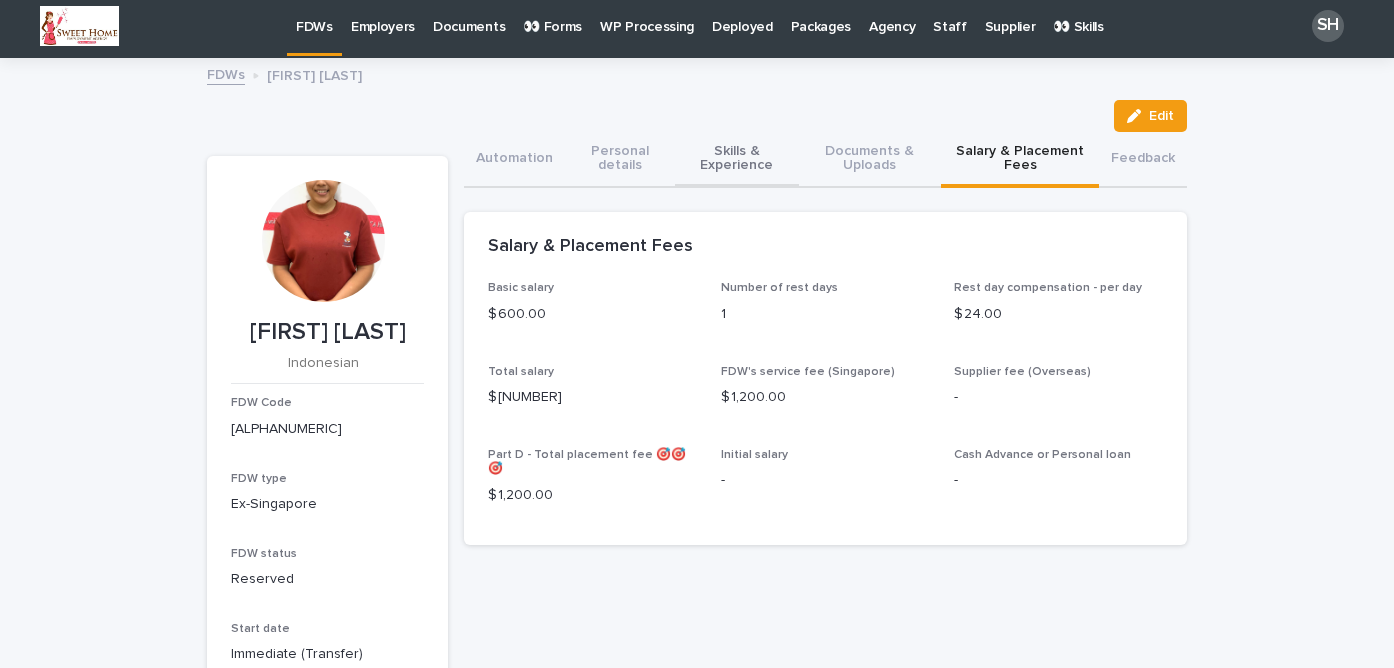 click on "Automation Personal details Skills & Experience Documents & Uploads Salary & Placement Fees Feedback Can't display tree at index  0 Can't display tree at index  1 Can't display tree at index  2 Can't display tree at index  3 Loading... Saving… Loading... Saving… Loading... Saving… Salary & Placement Fees Basic salary $ [NUMBER] Number of rest days [NUMBER] Rest day compensation - per day $ [NUMBER] Total salary $ [NUMBER] FDW's service fee (Singapore) $ [NUMBER] Supplier fee (Overseas) - Part D - Total placement fee 🎯🎯🎯 $ [NUMBER] Initial salary - Cash Advance or Personal loan - Loading... Saving… Can't display tree at index  4" at bounding box center (825, 347) 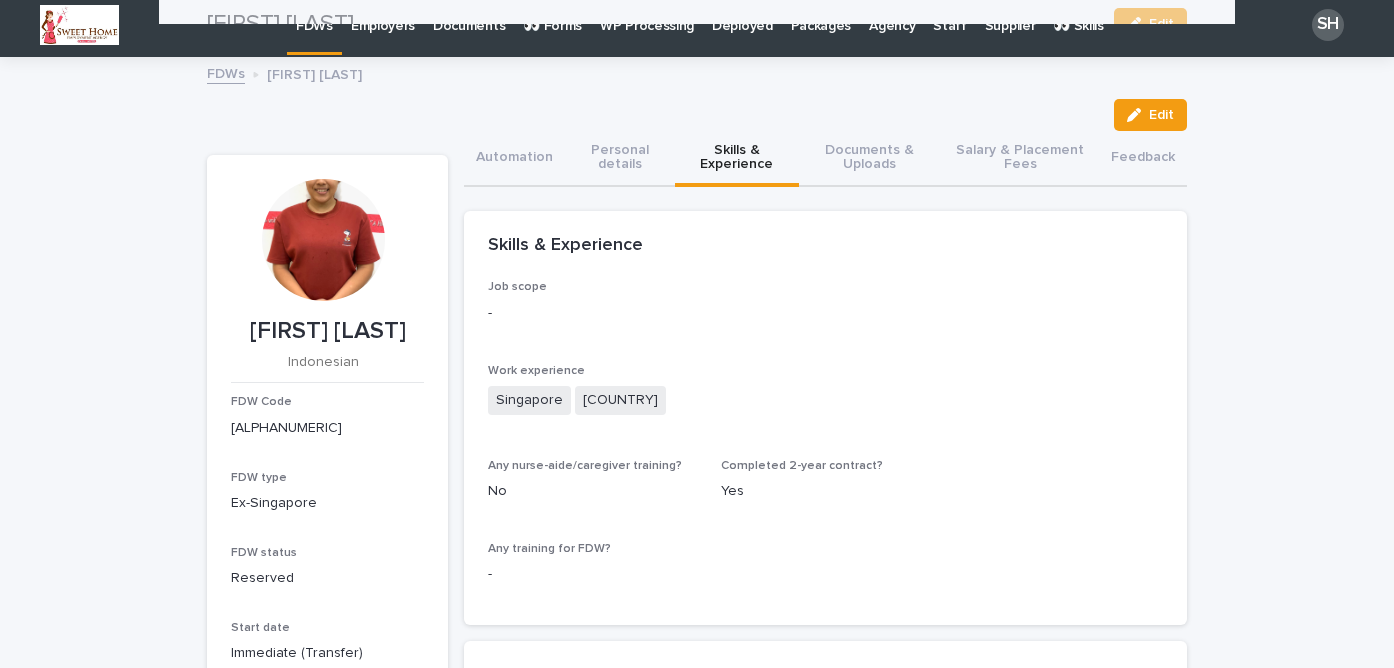 scroll, scrollTop: 0, scrollLeft: 0, axis: both 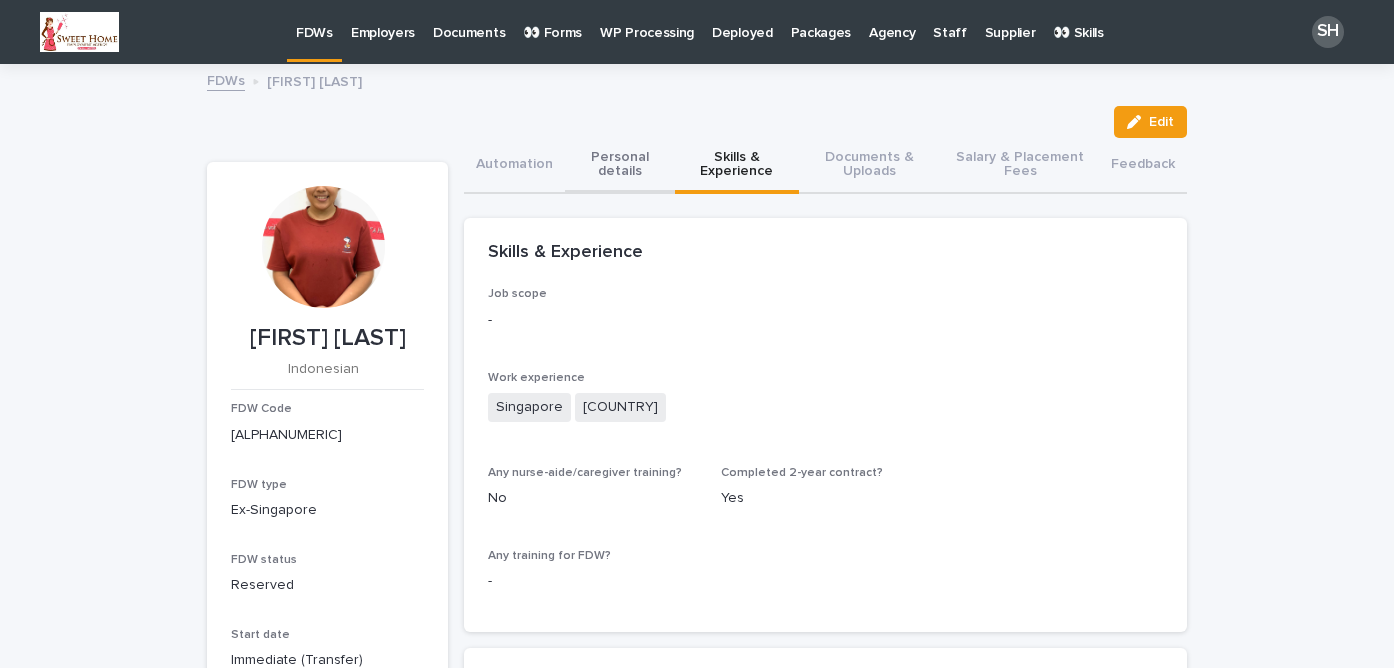 click on "Personal details" at bounding box center (620, 166) 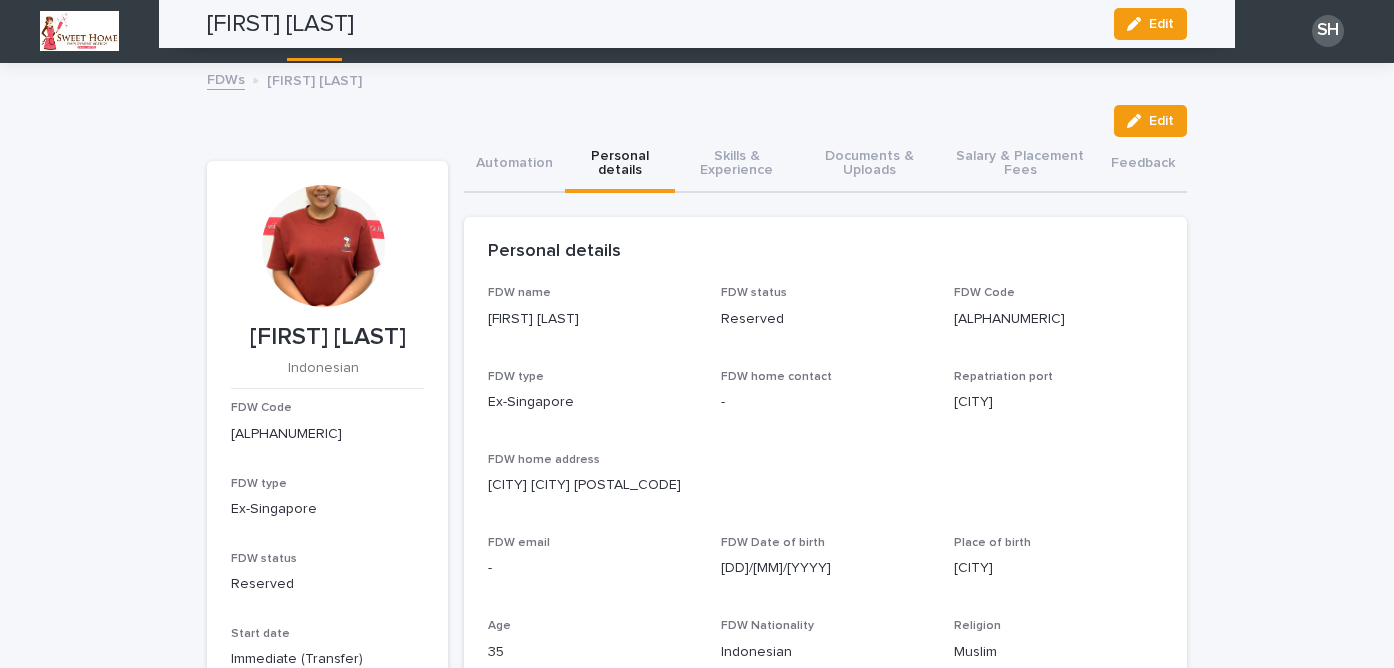 scroll, scrollTop: 0, scrollLeft: 0, axis: both 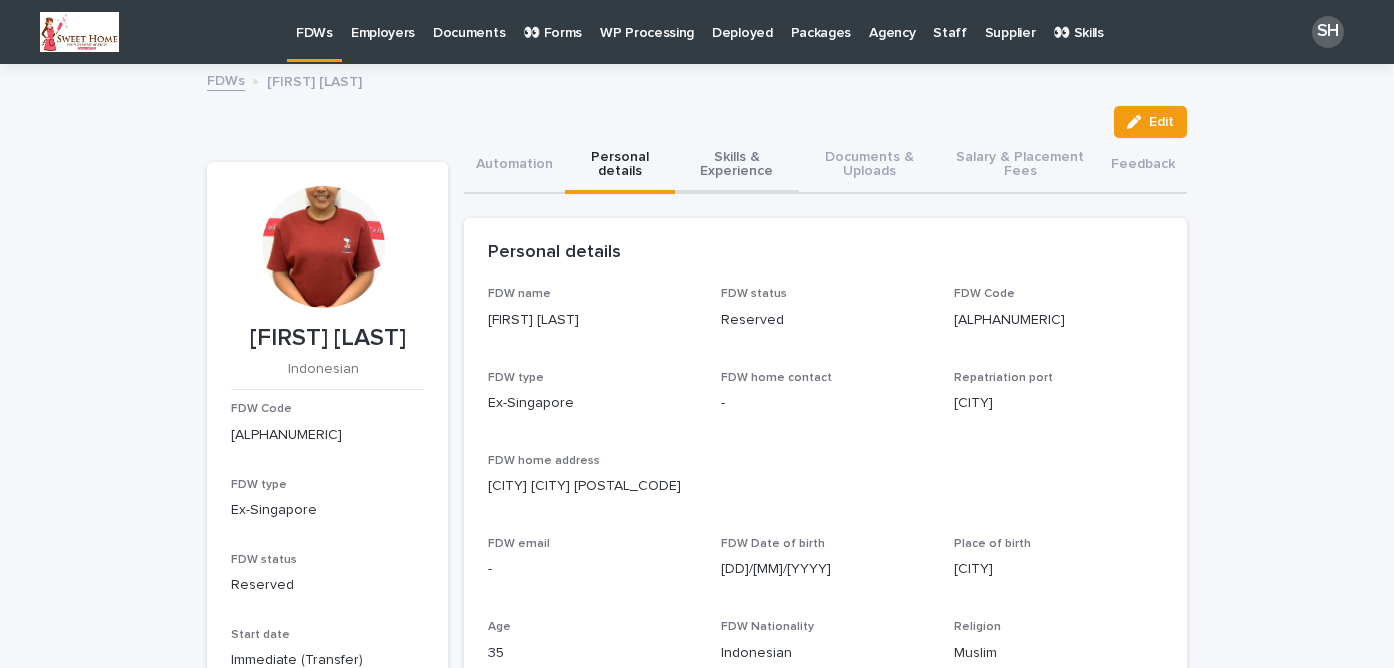 click on "Skills & Experience" at bounding box center [737, 166] 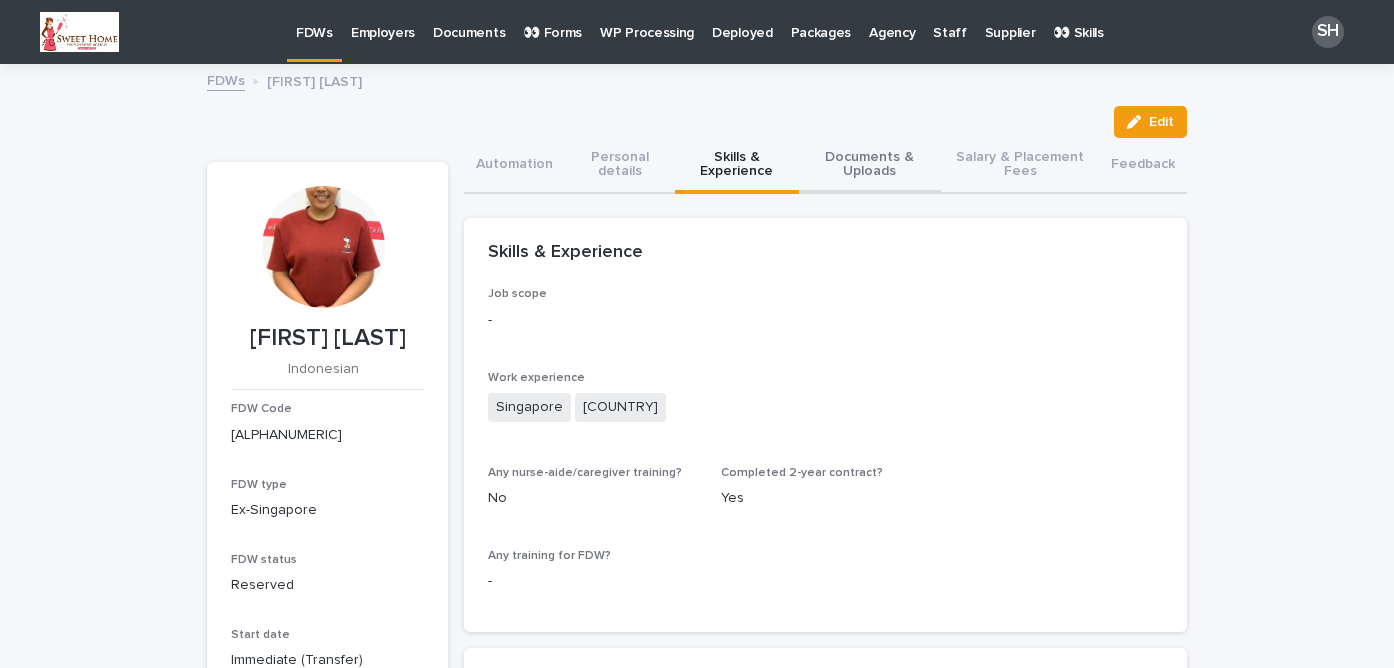 click on "Documents & Uploads" at bounding box center (870, 166) 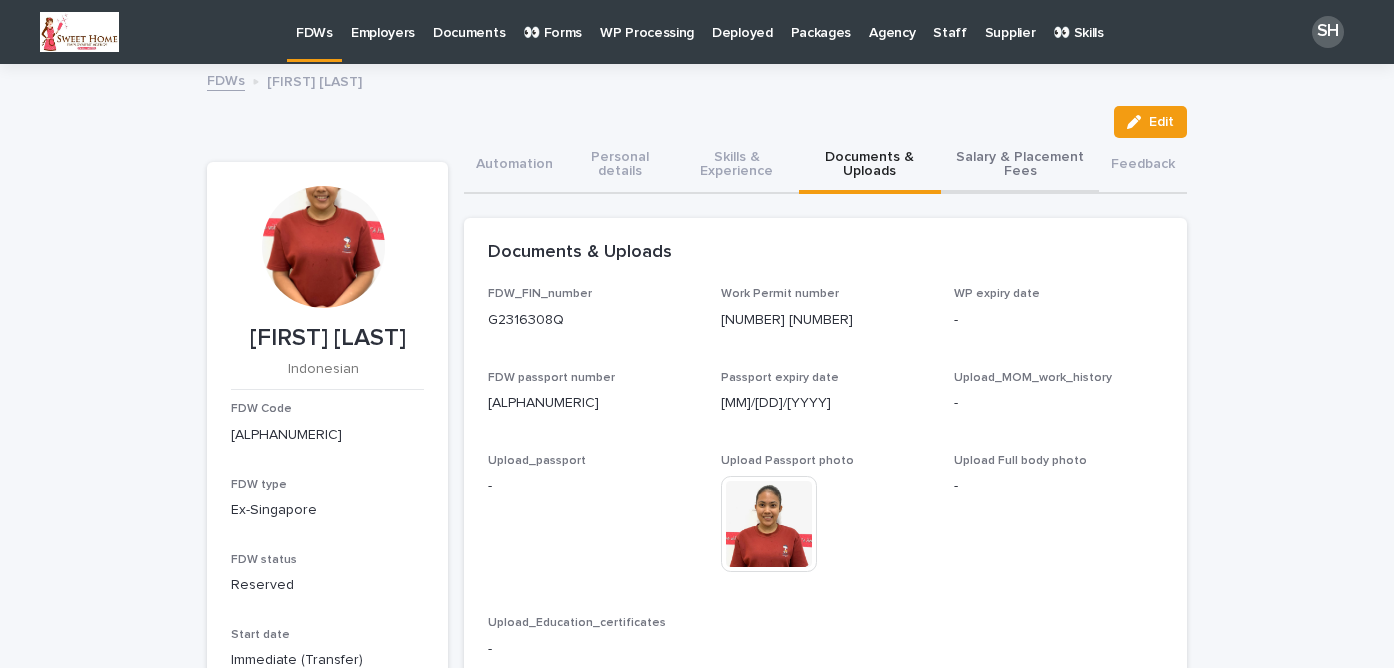 click on "Salary & Placement Fees" at bounding box center (1020, 166) 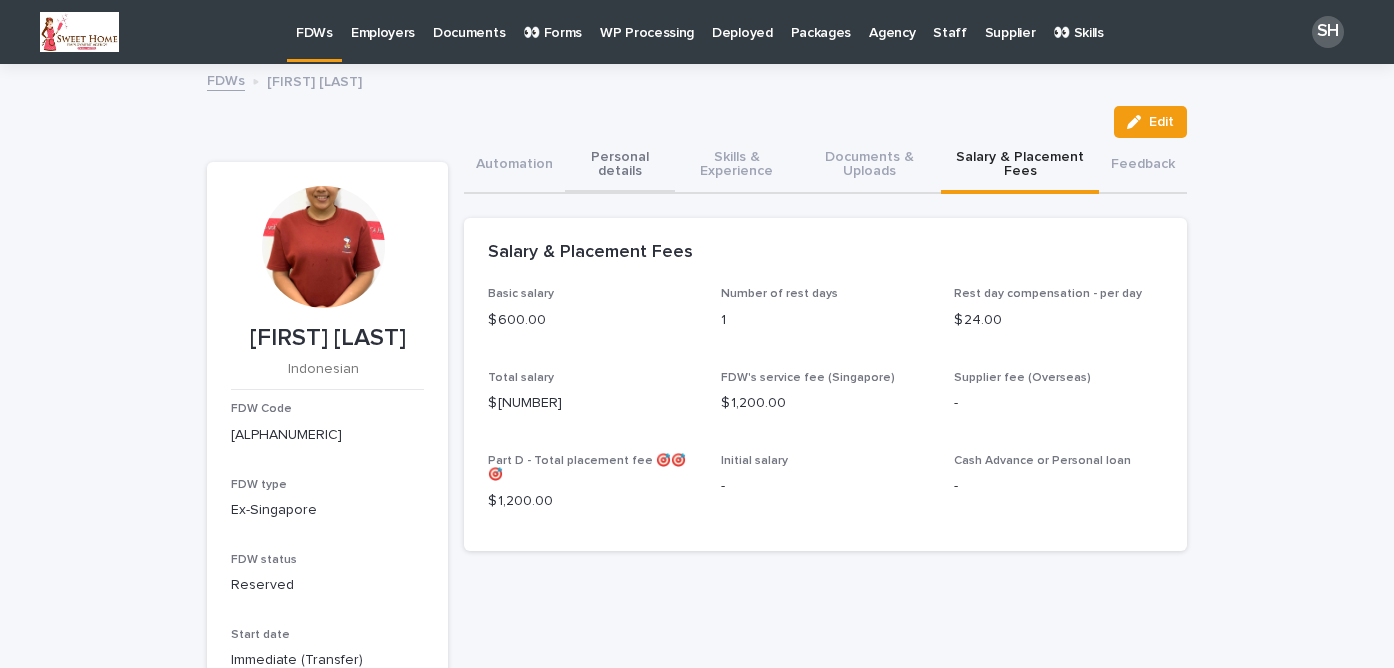 click on "Personal details" at bounding box center [620, 166] 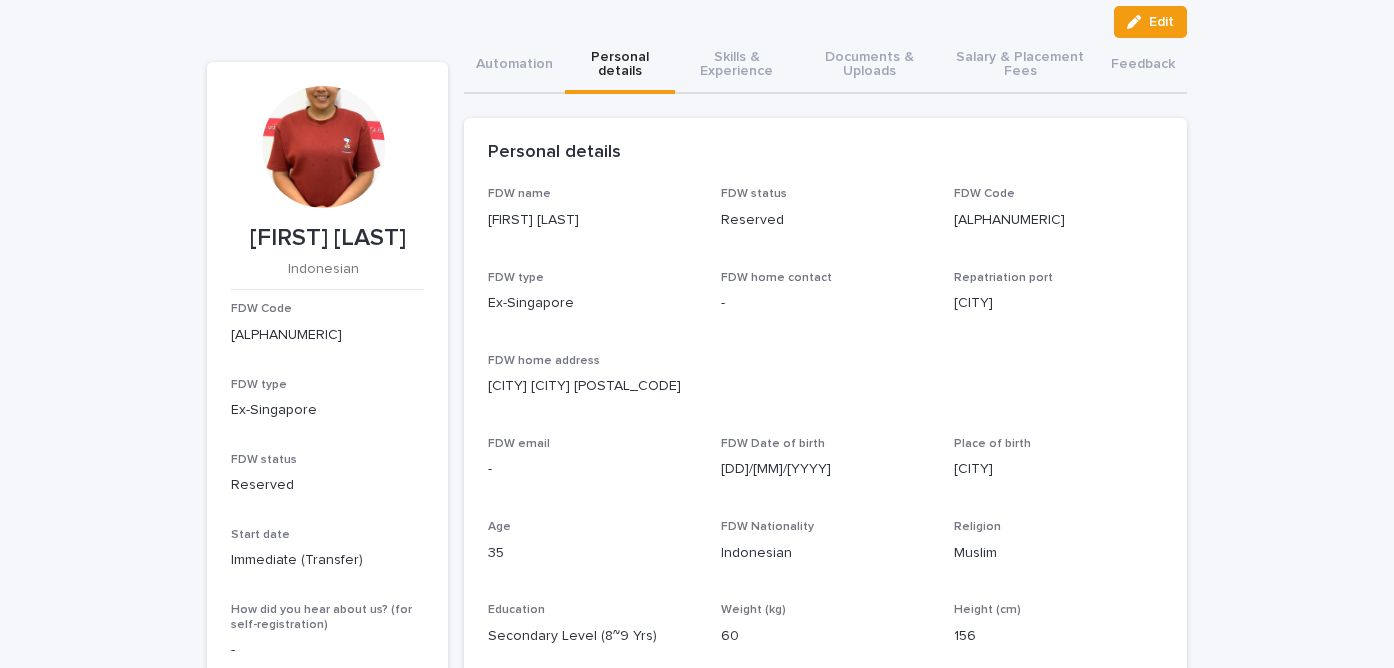 scroll, scrollTop: 0, scrollLeft: 0, axis: both 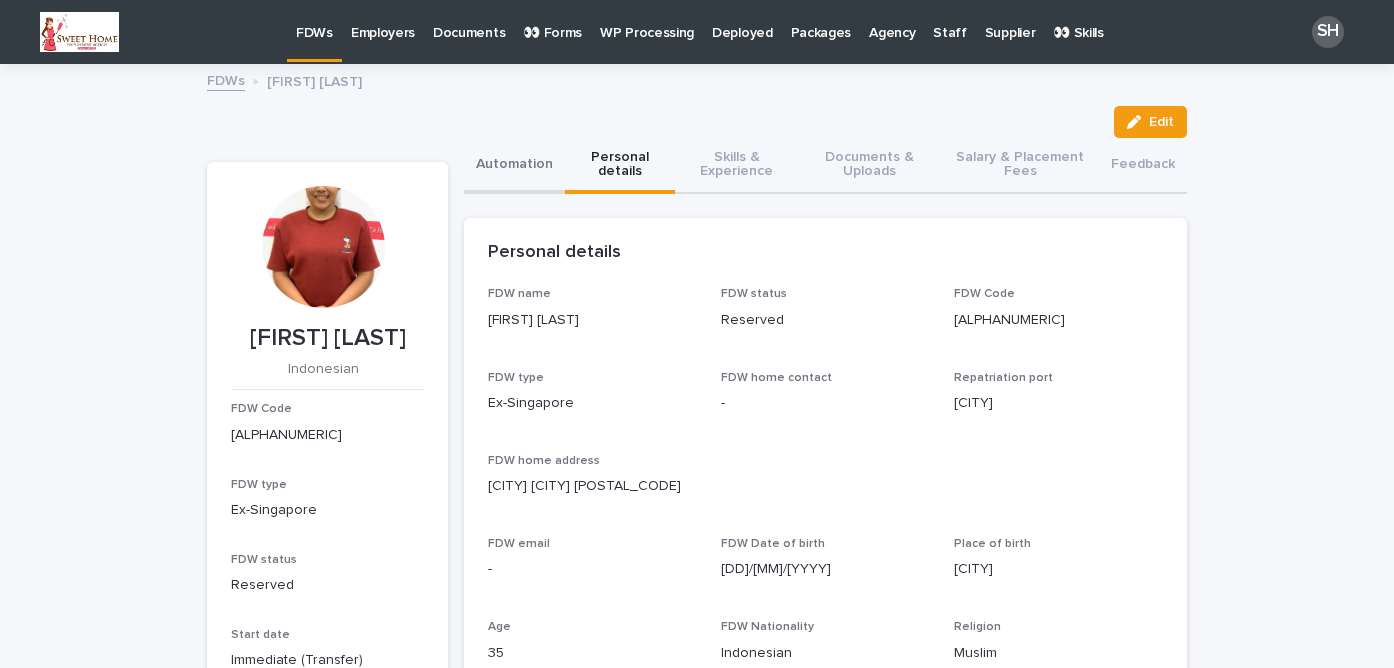 click on "Automation" at bounding box center [514, 166] 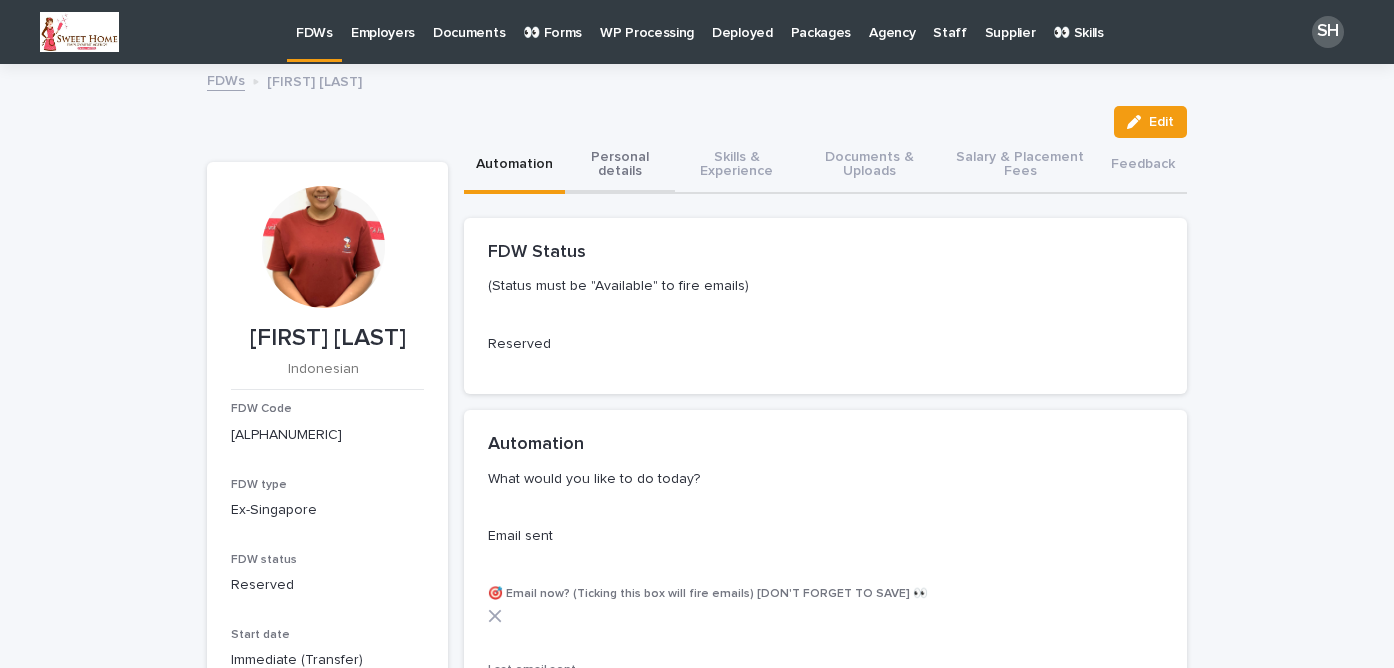 click on "Personal details" at bounding box center [620, 166] 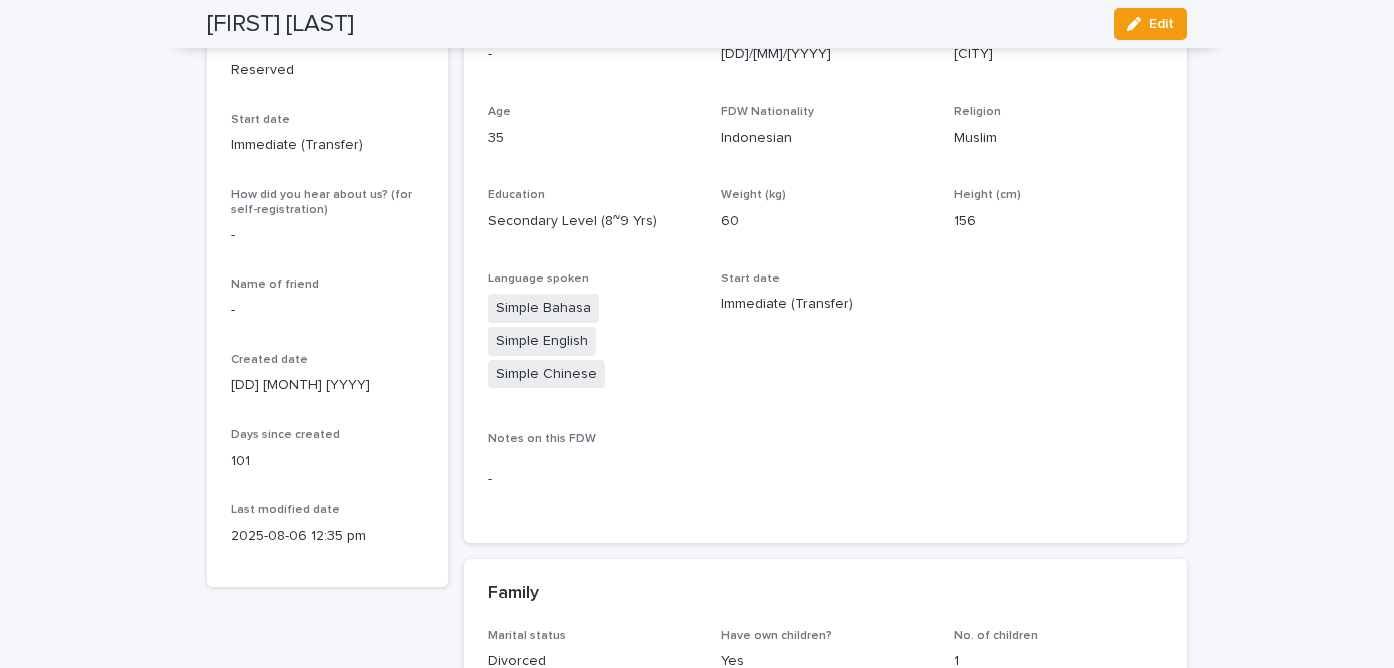 scroll, scrollTop: 0, scrollLeft: 0, axis: both 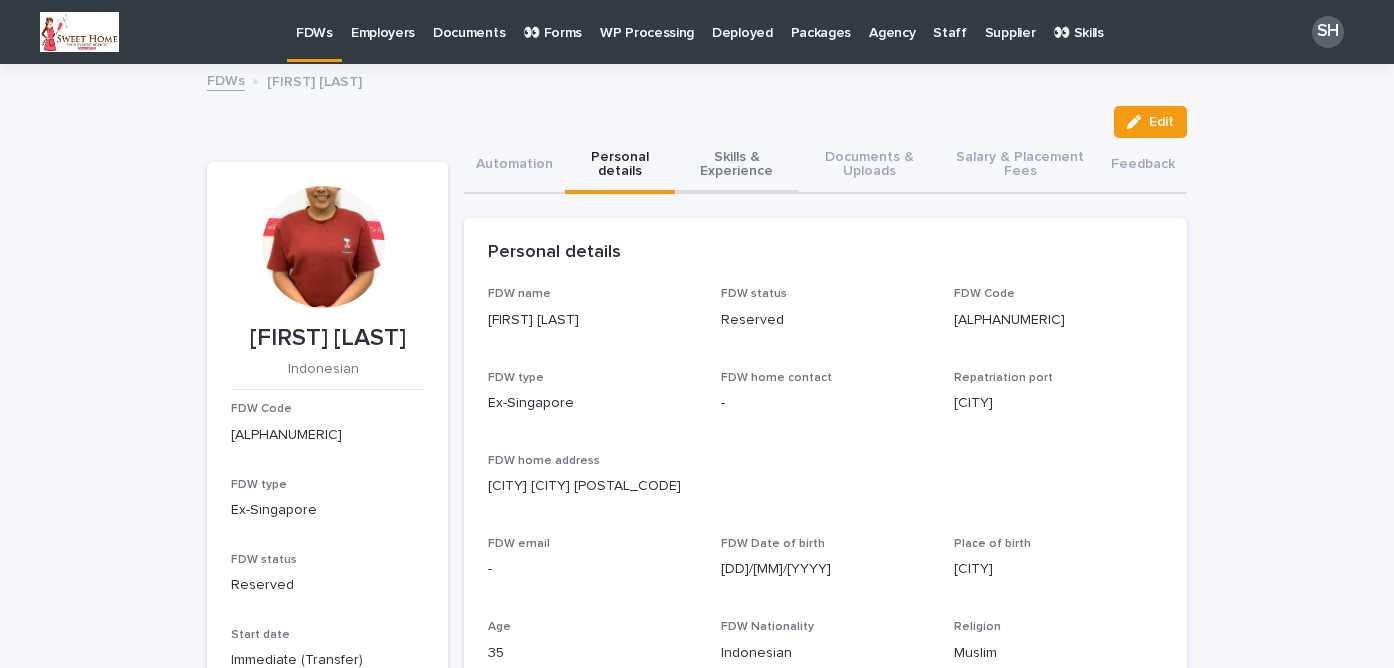 click on "Skills & Experience" at bounding box center [737, 166] 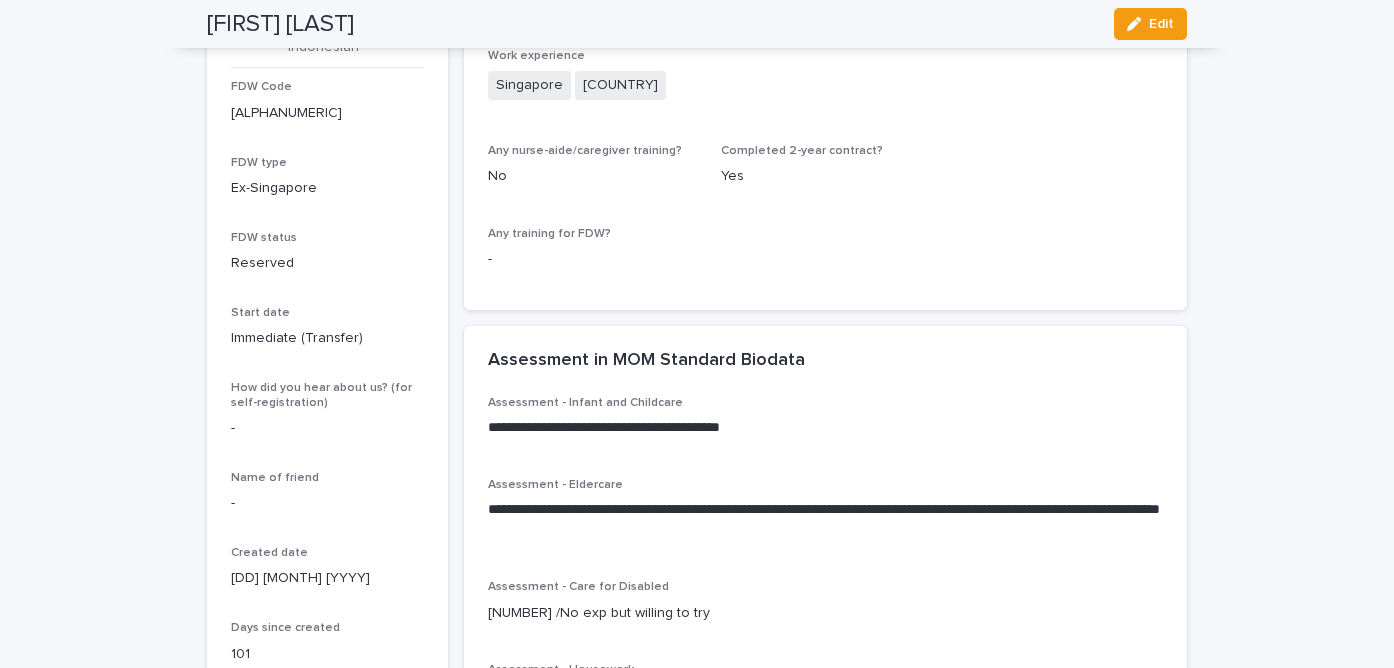 scroll, scrollTop: 0, scrollLeft: 0, axis: both 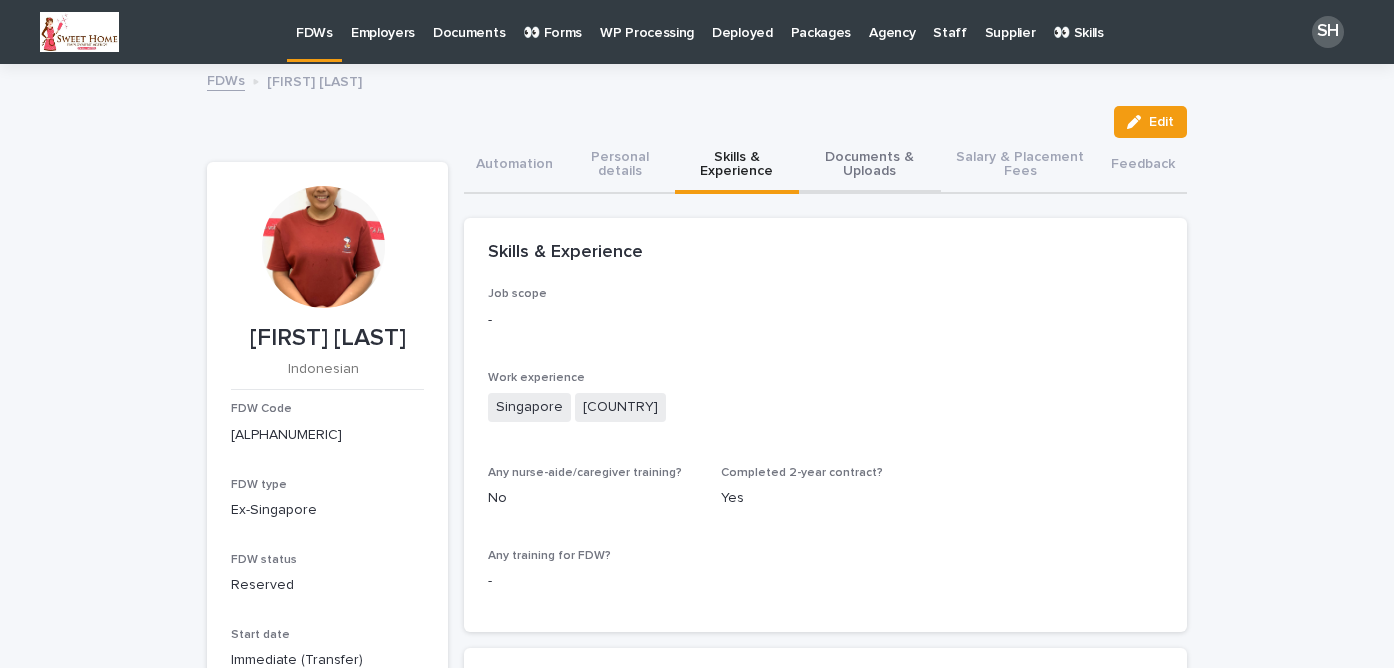 click on "Documents & Uploads" at bounding box center [870, 166] 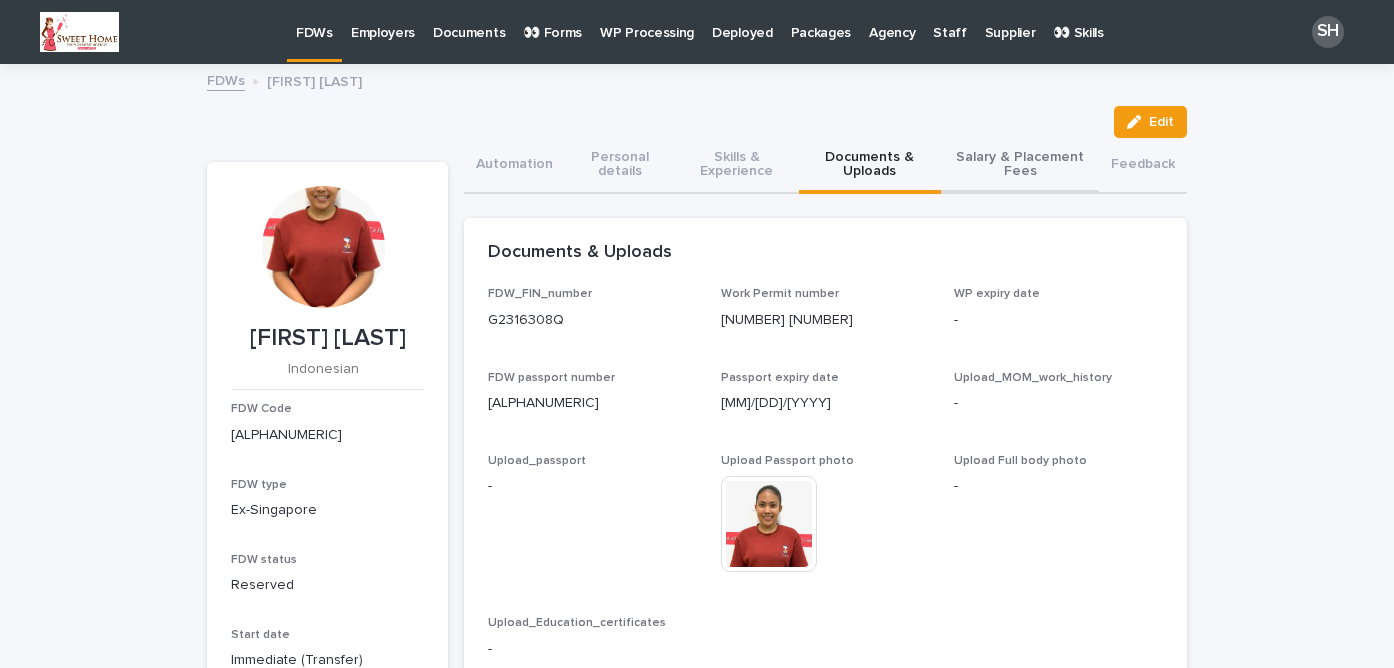click on "Salary & Placement Fees" at bounding box center (1020, 166) 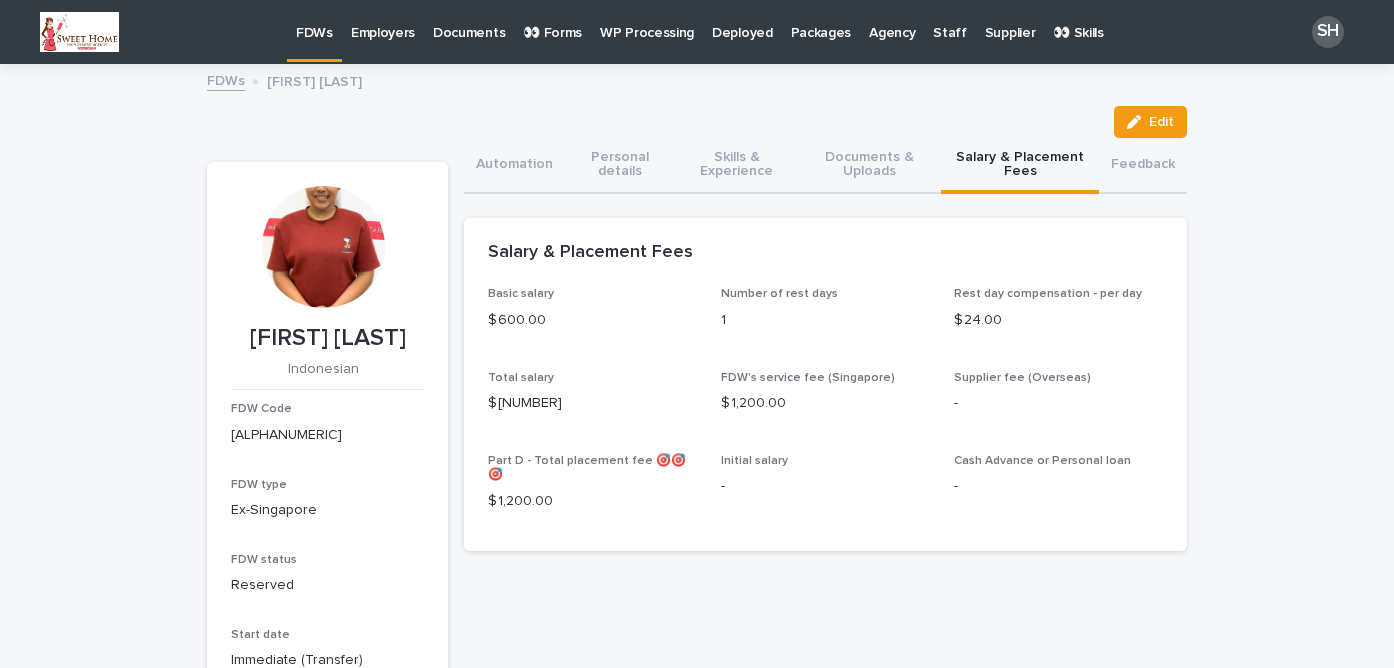 click on "👀 Forms" at bounding box center (552, 21) 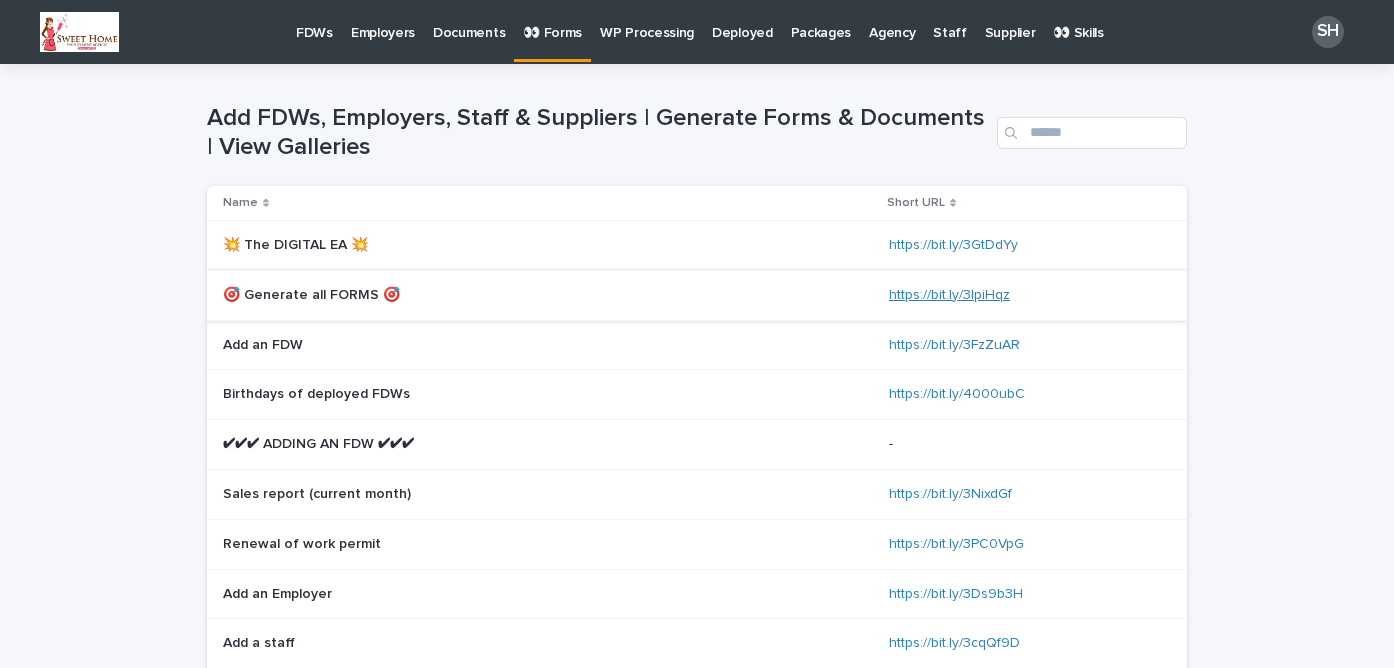 click on "https://bit.ly/3IpiHqz" at bounding box center [949, 295] 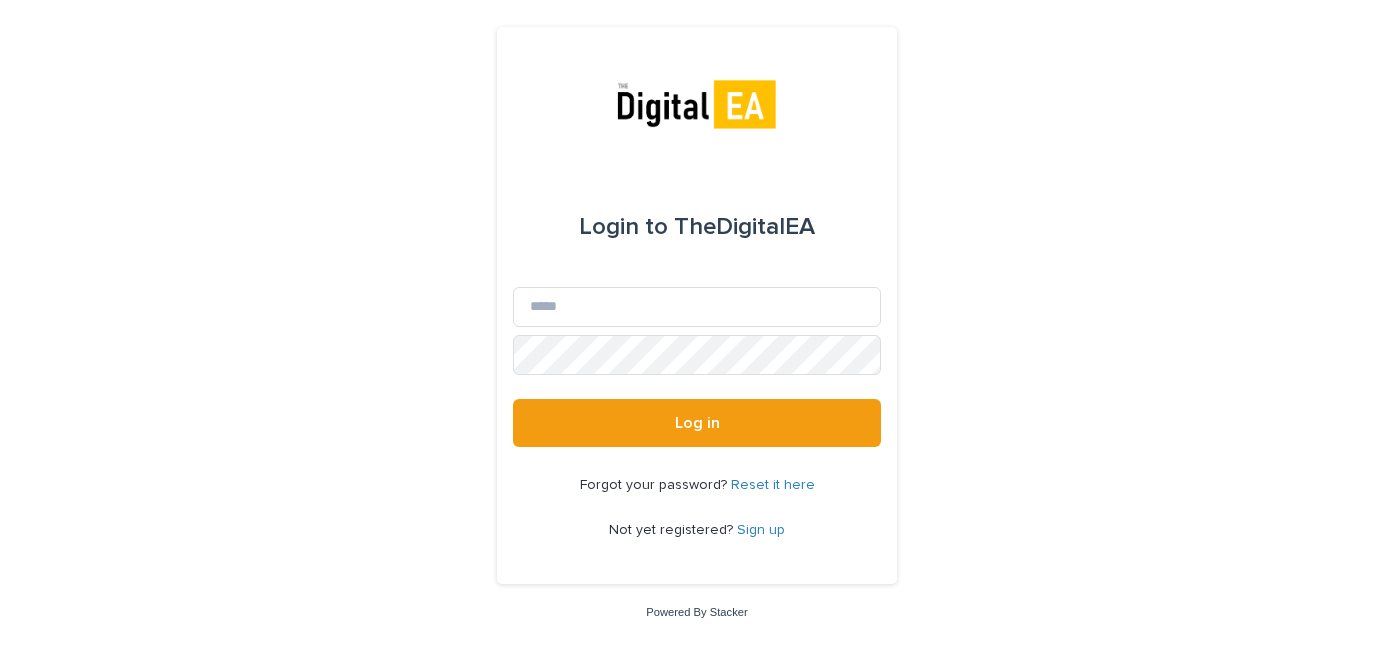 scroll, scrollTop: 0, scrollLeft: 0, axis: both 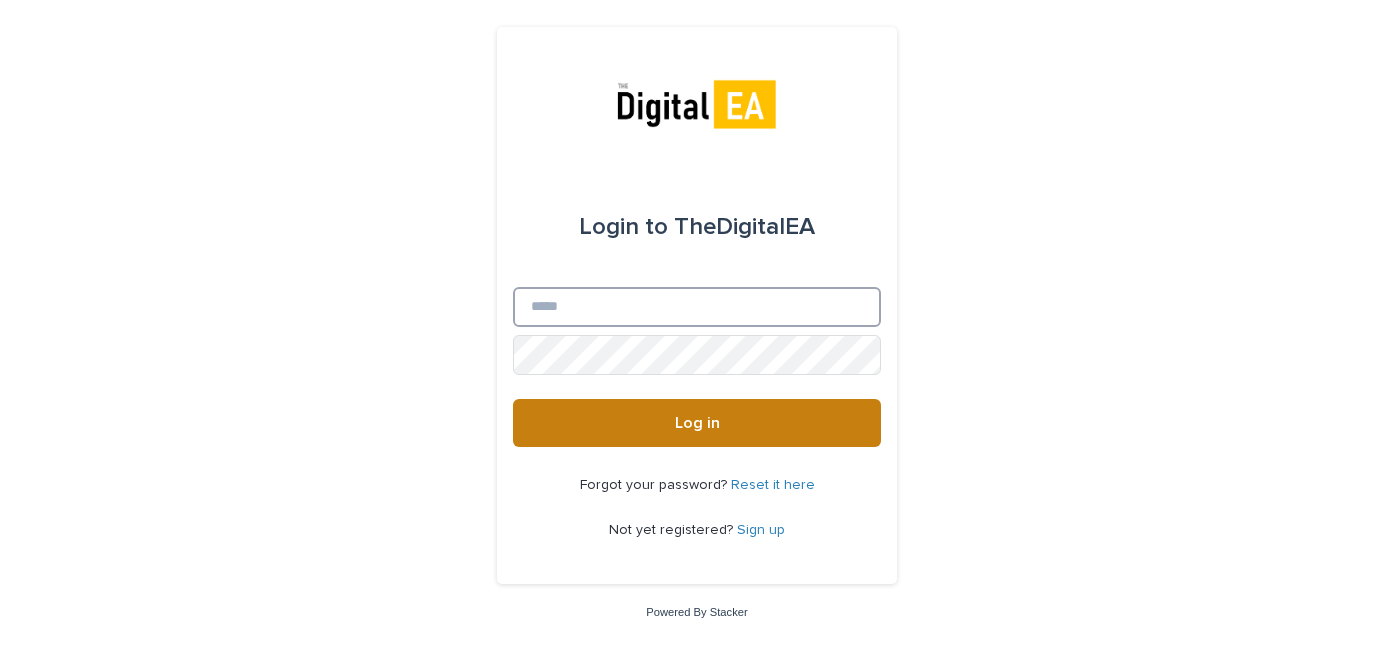 type on "**********" 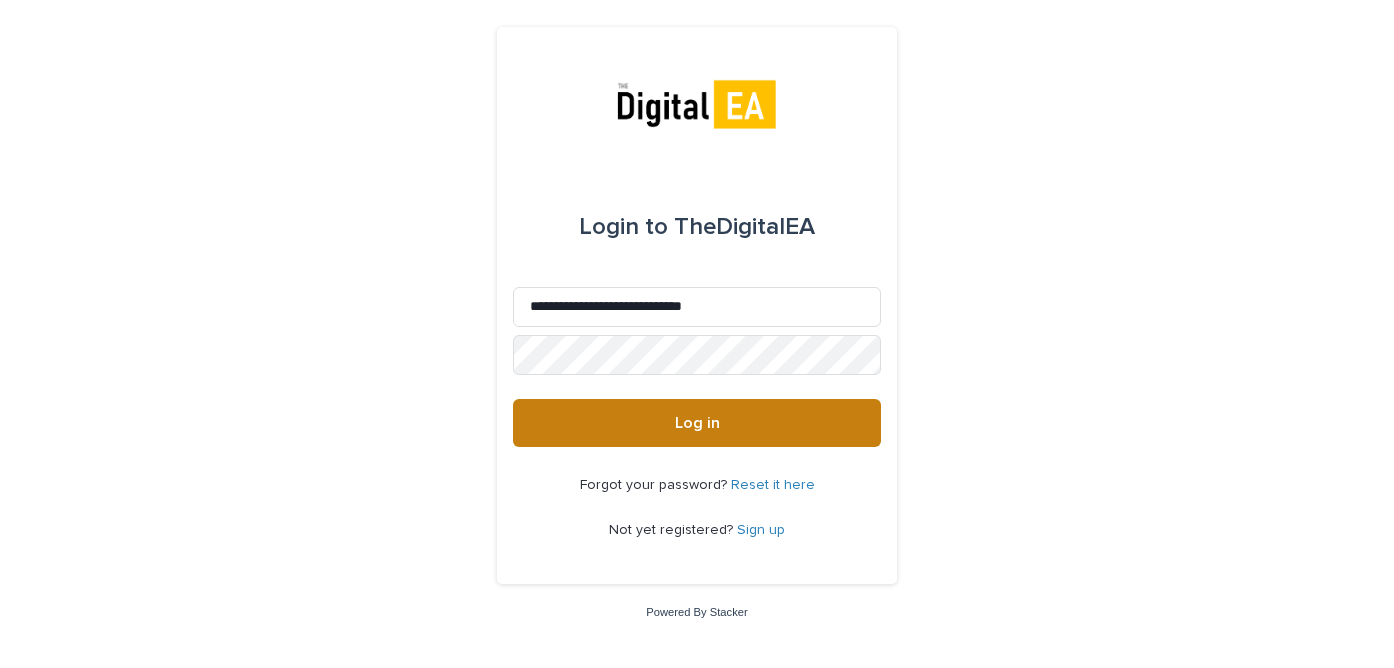 click on "Log in" at bounding box center [697, 423] 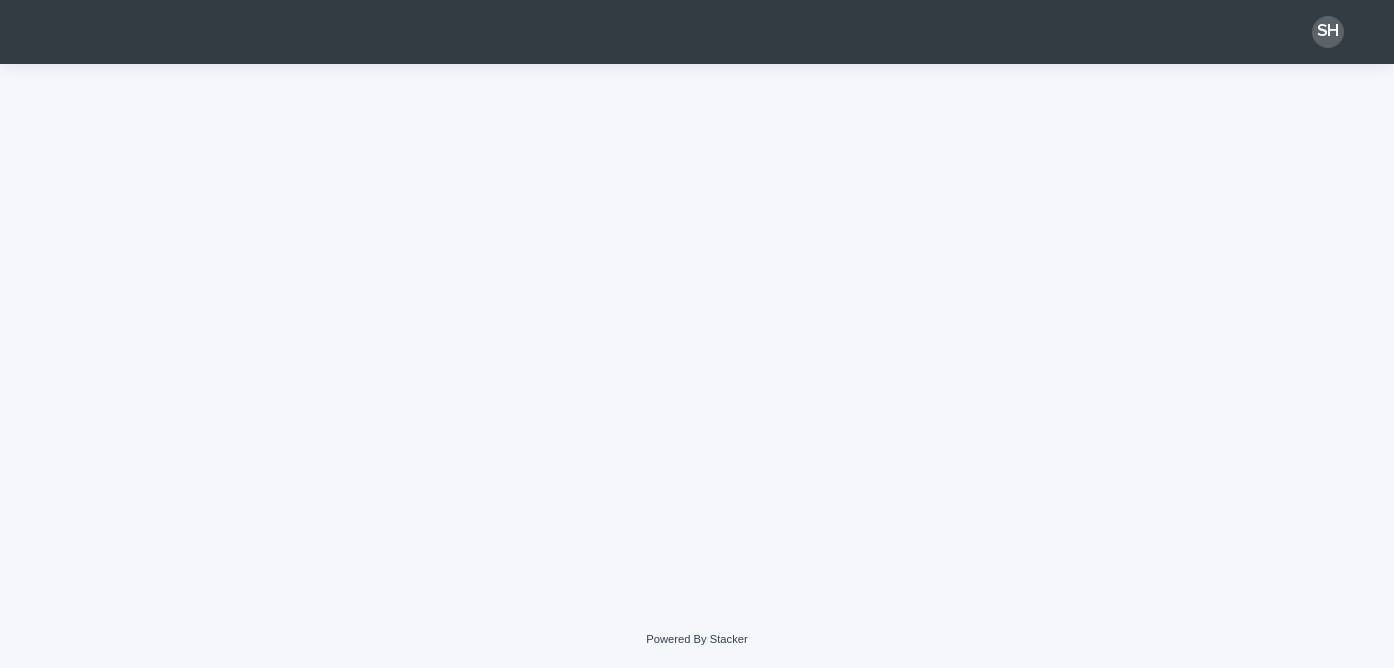 scroll, scrollTop: 0, scrollLeft: 0, axis: both 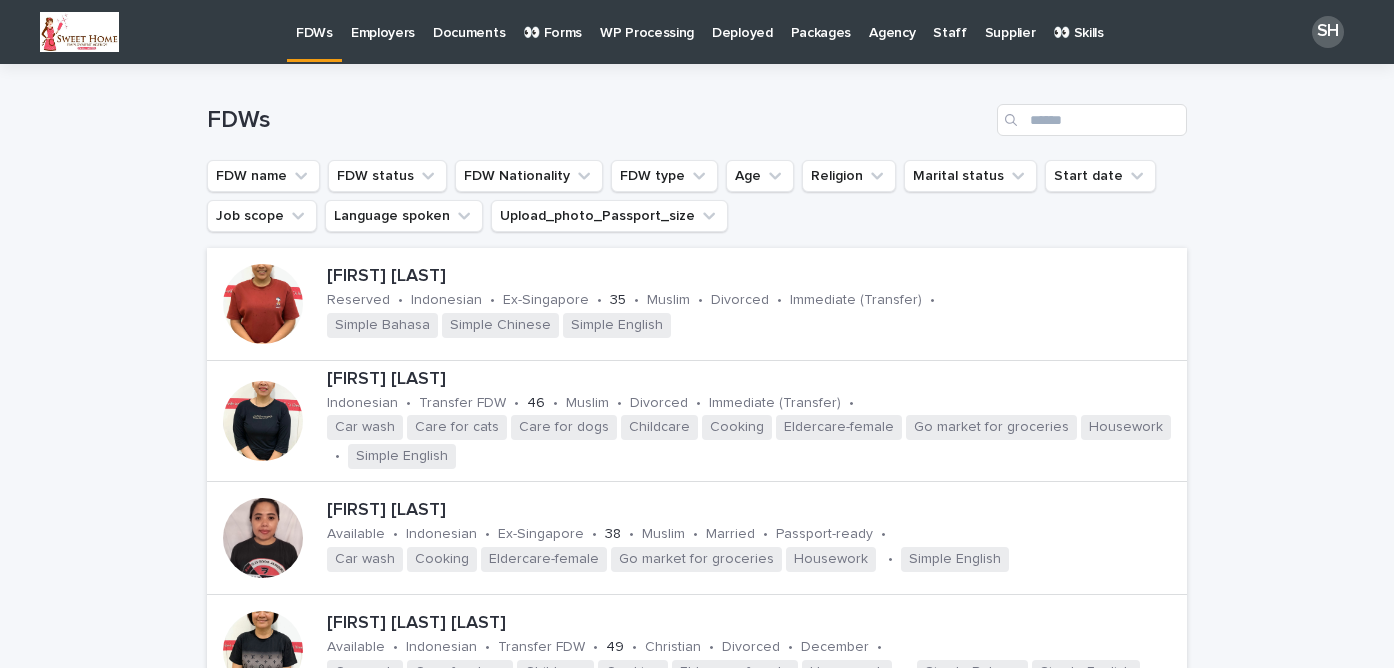click on "👀 Forms" at bounding box center (552, 21) 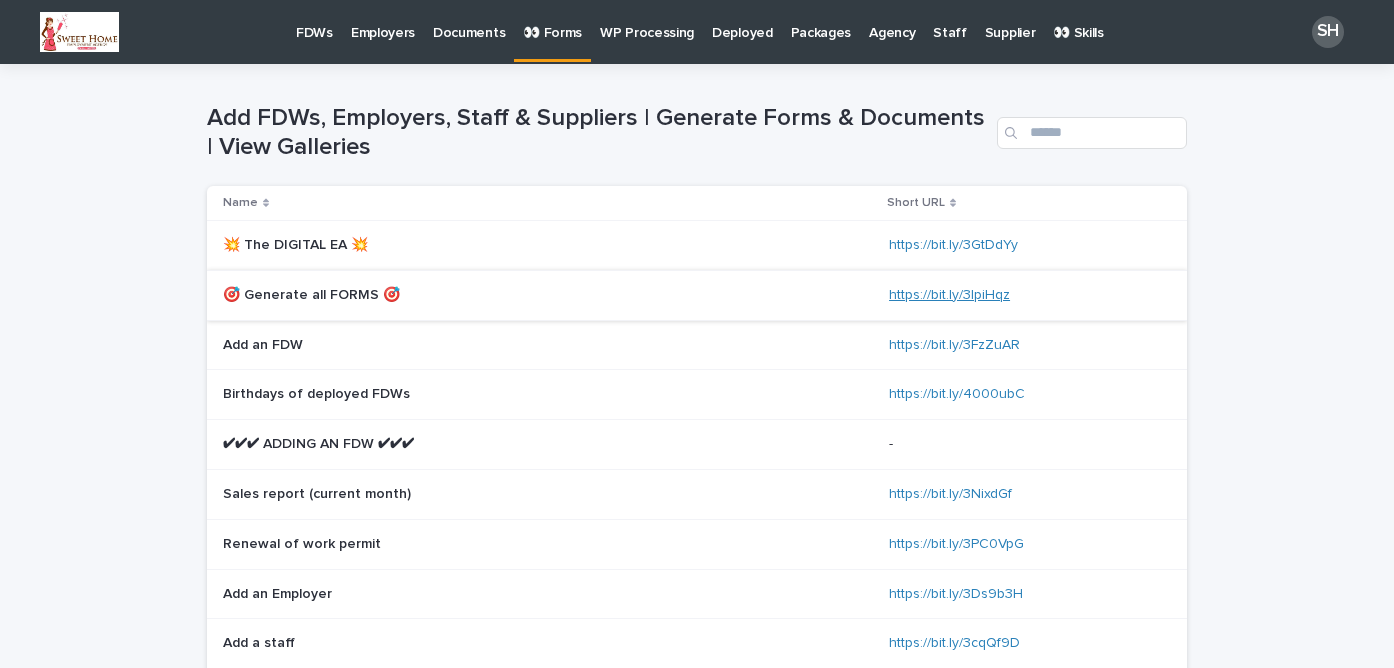 click on "https://bit.ly/3IpiHqz" at bounding box center (949, 295) 